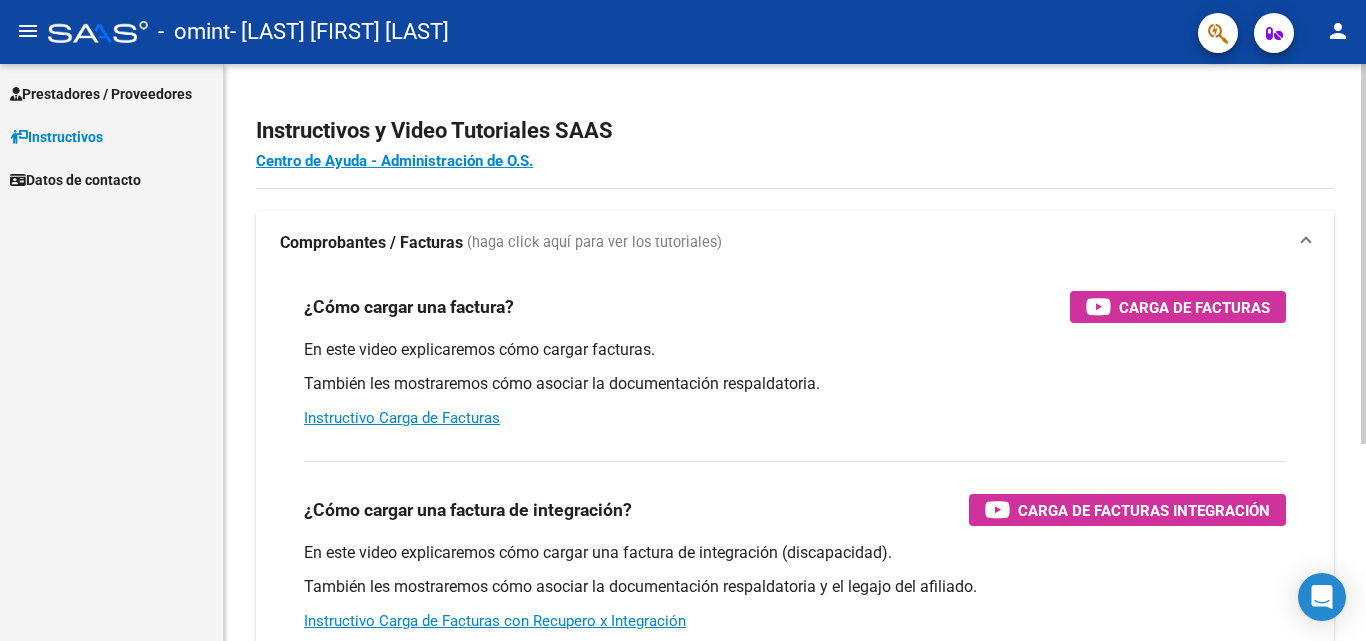 scroll, scrollTop: 0, scrollLeft: 0, axis: both 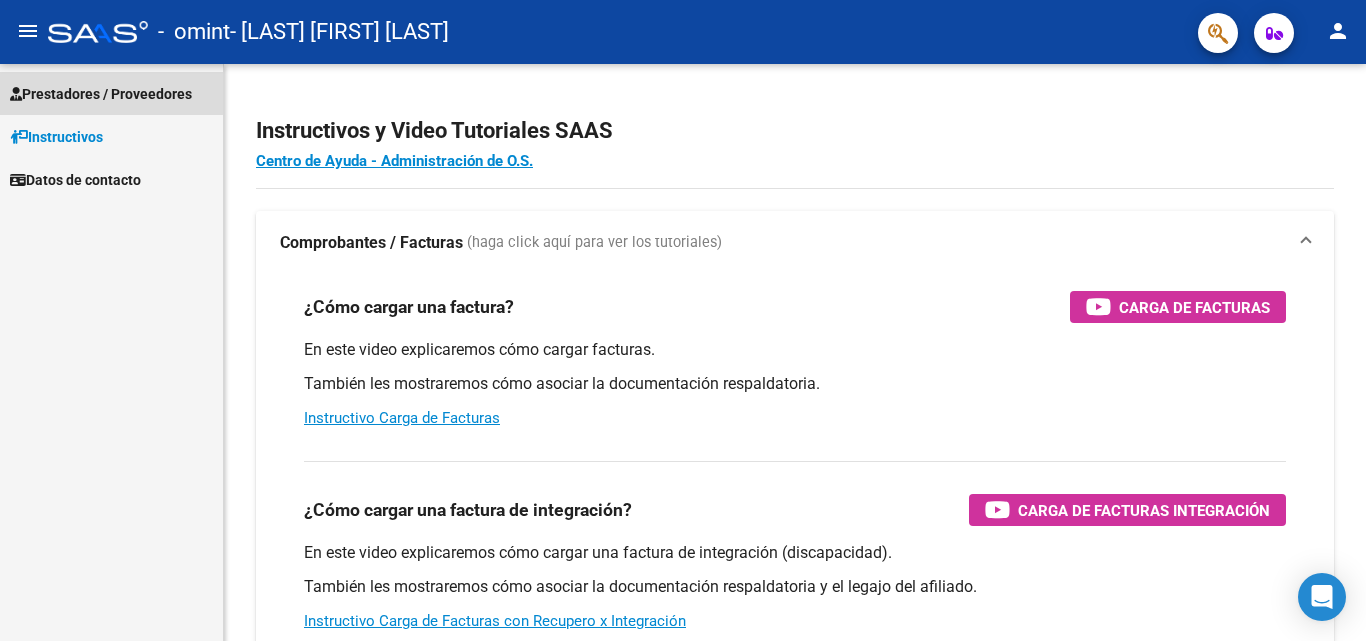 click on "Prestadores / Proveedores" at bounding box center [101, 94] 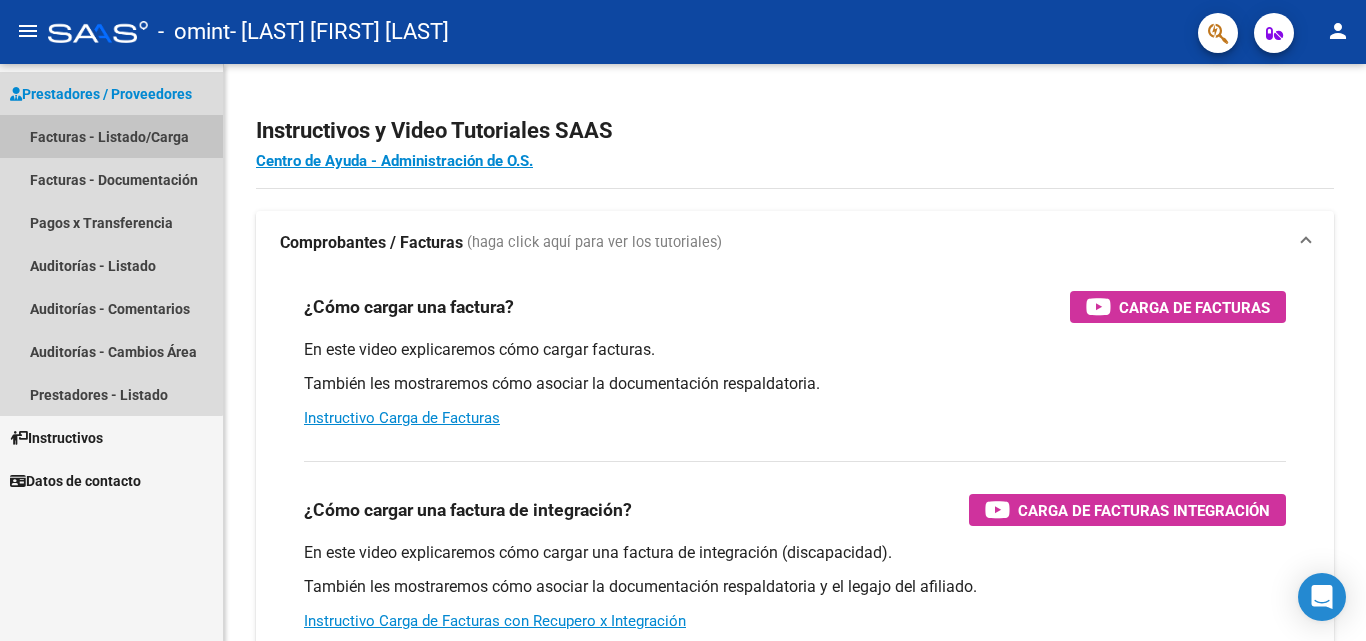 click on "Facturas - Listado/Carga" at bounding box center (111, 136) 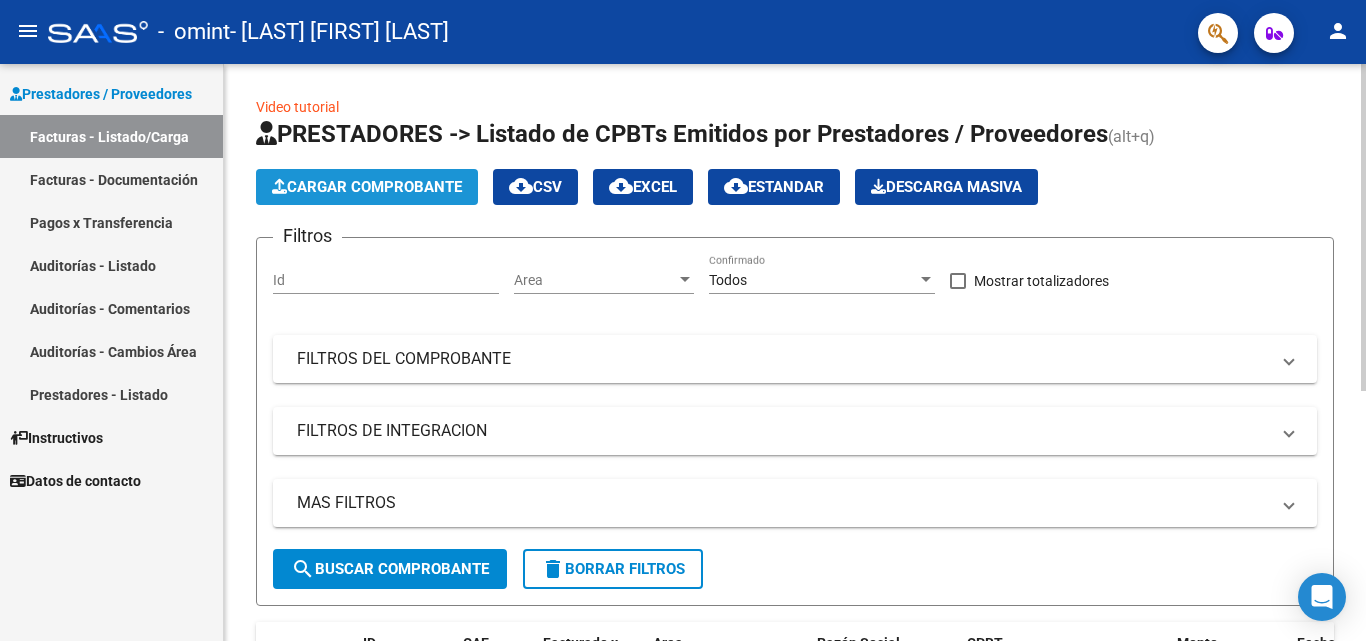 click on "Cargar Comprobante" 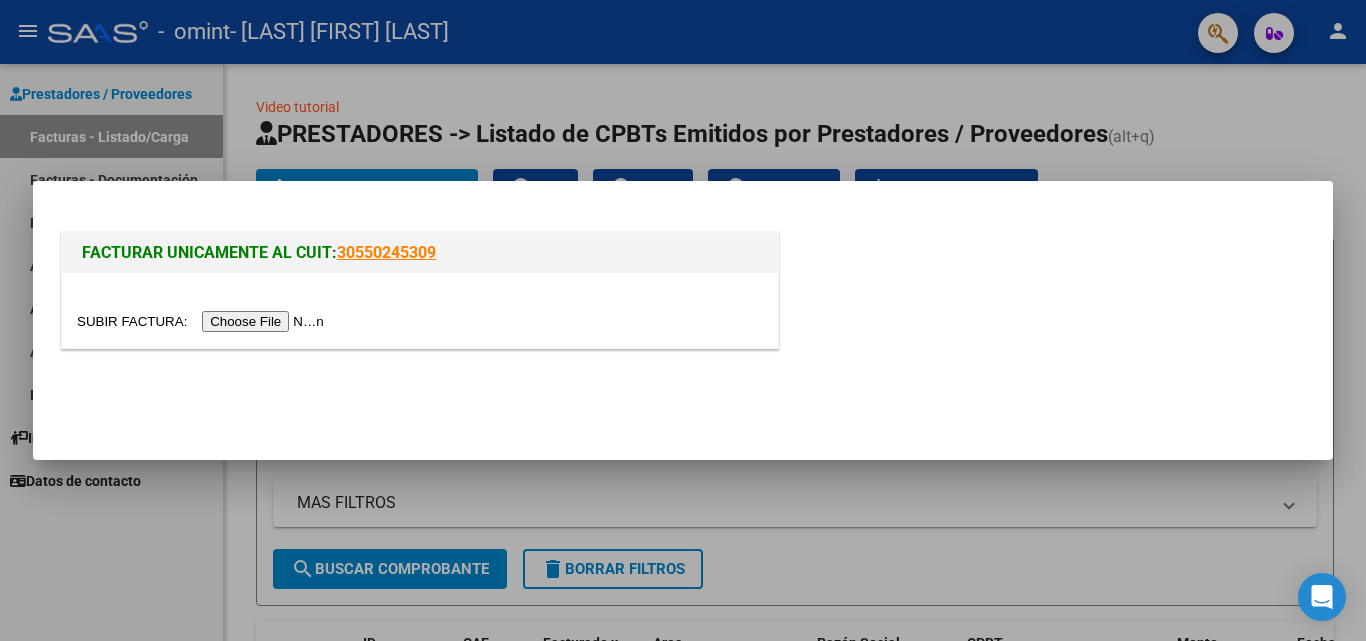 click at bounding box center (683, 320) 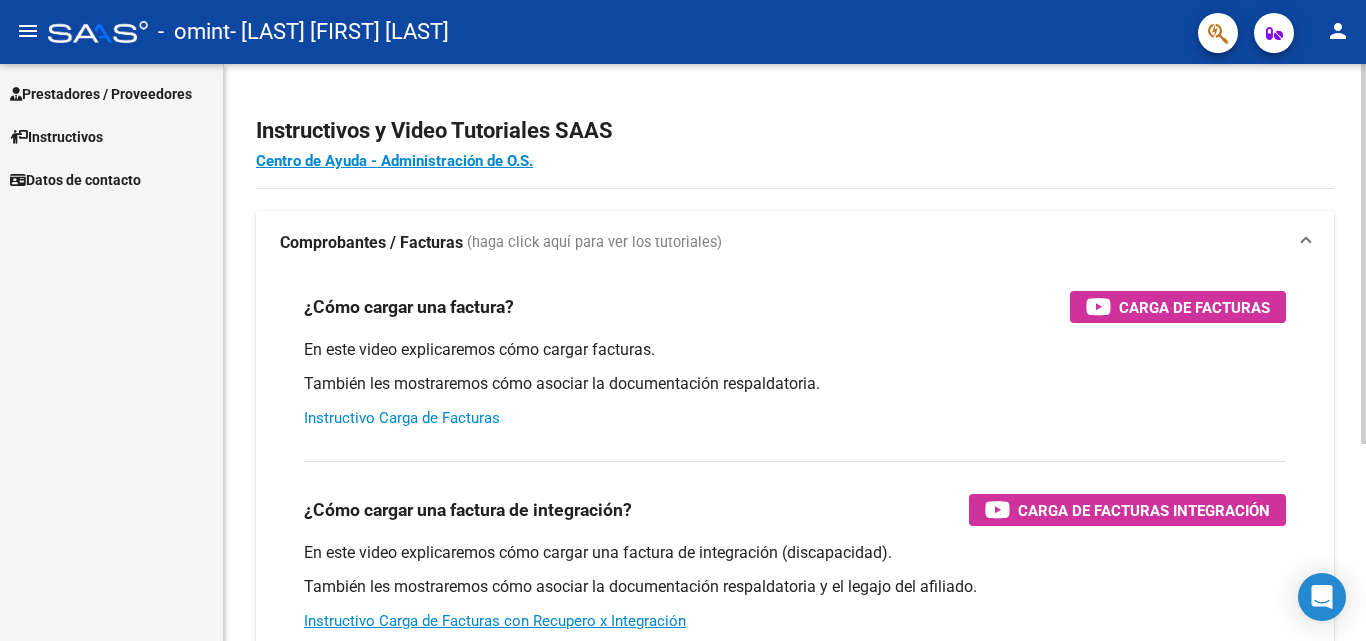 click on "Instructivo Carga de Facturas" at bounding box center [402, 418] 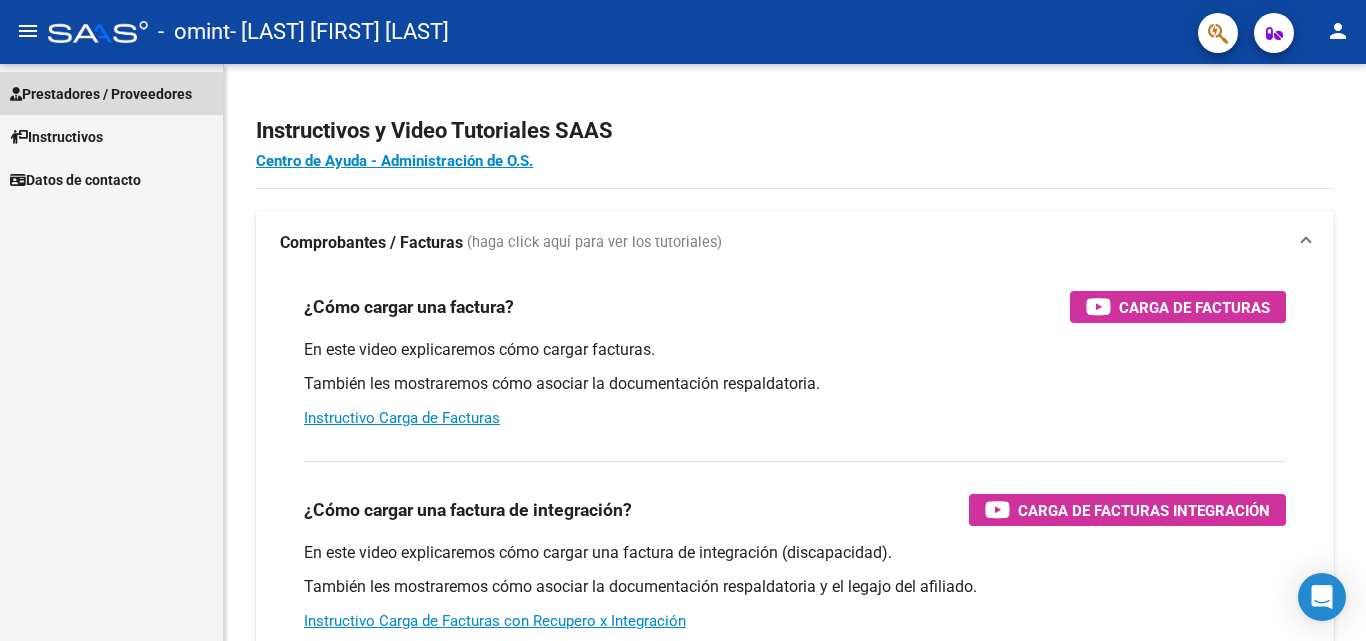 click on "Prestadores / Proveedores" at bounding box center [101, 94] 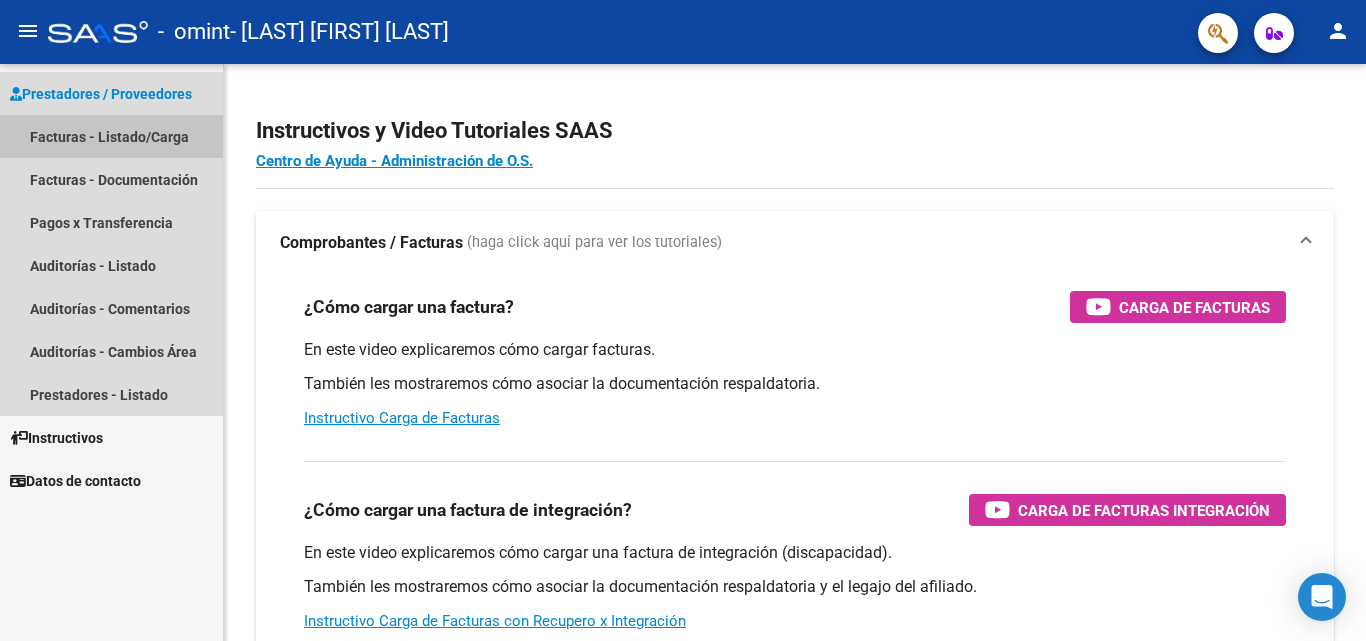 click on "Facturas - Listado/Carga" at bounding box center (111, 136) 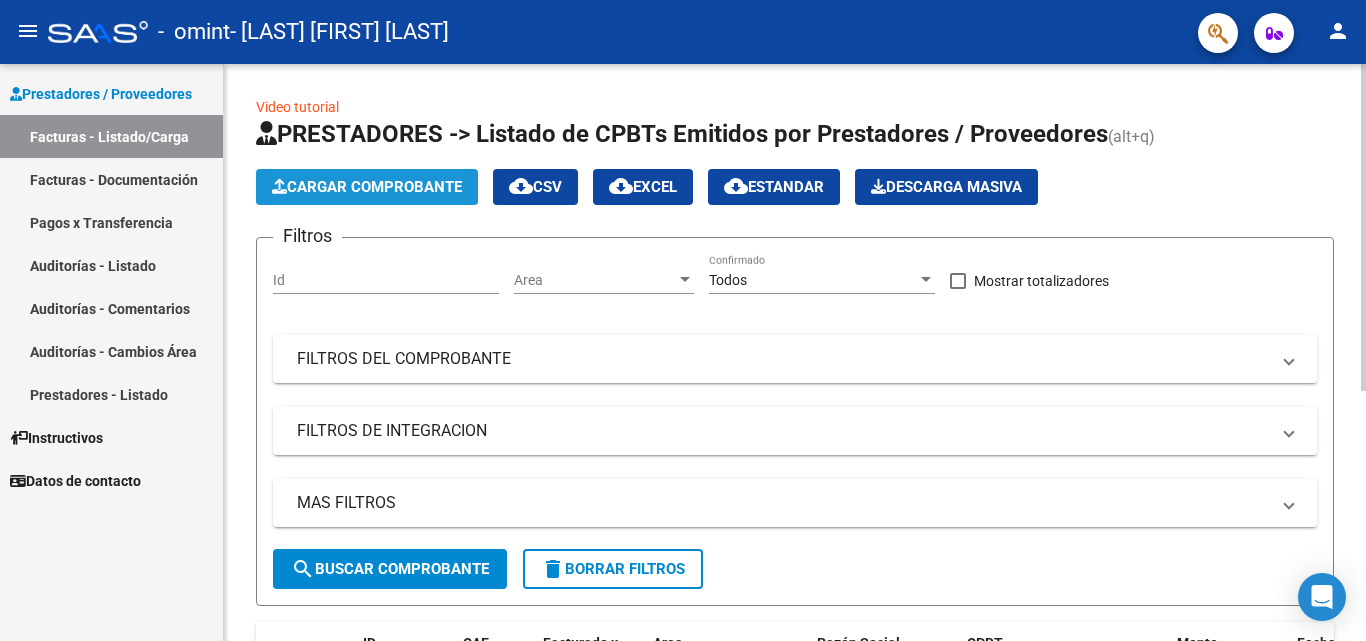 click on "Cargar Comprobante" 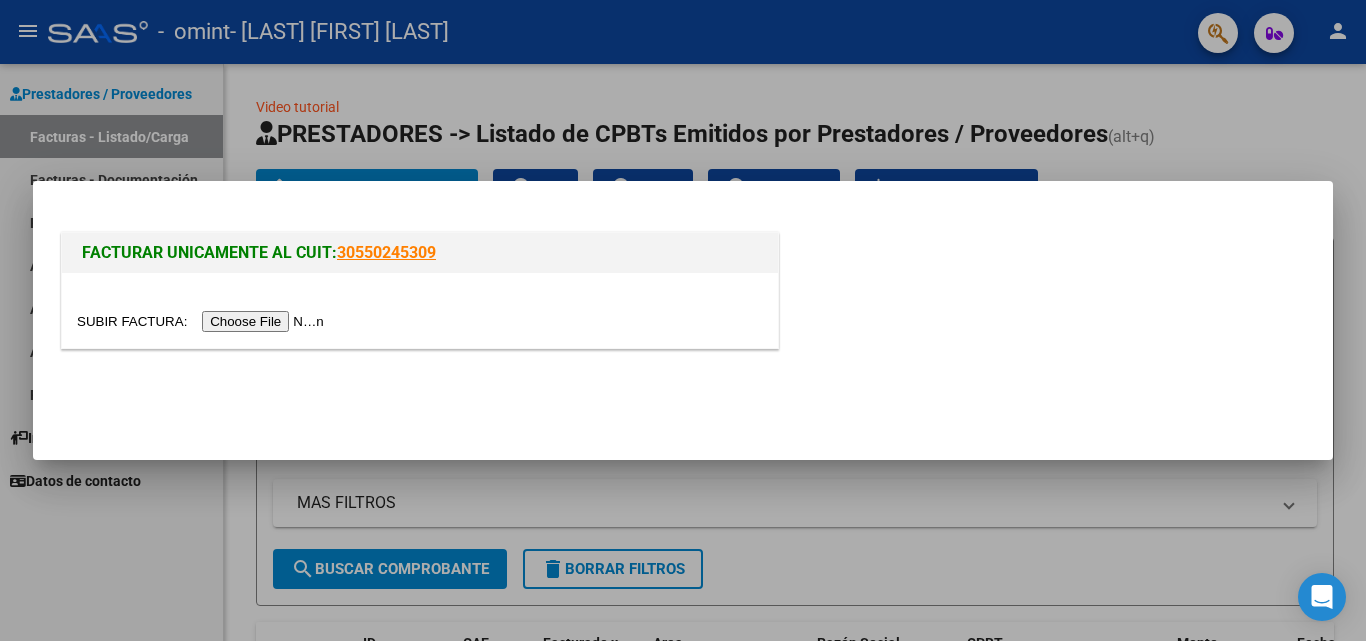 click at bounding box center (203, 321) 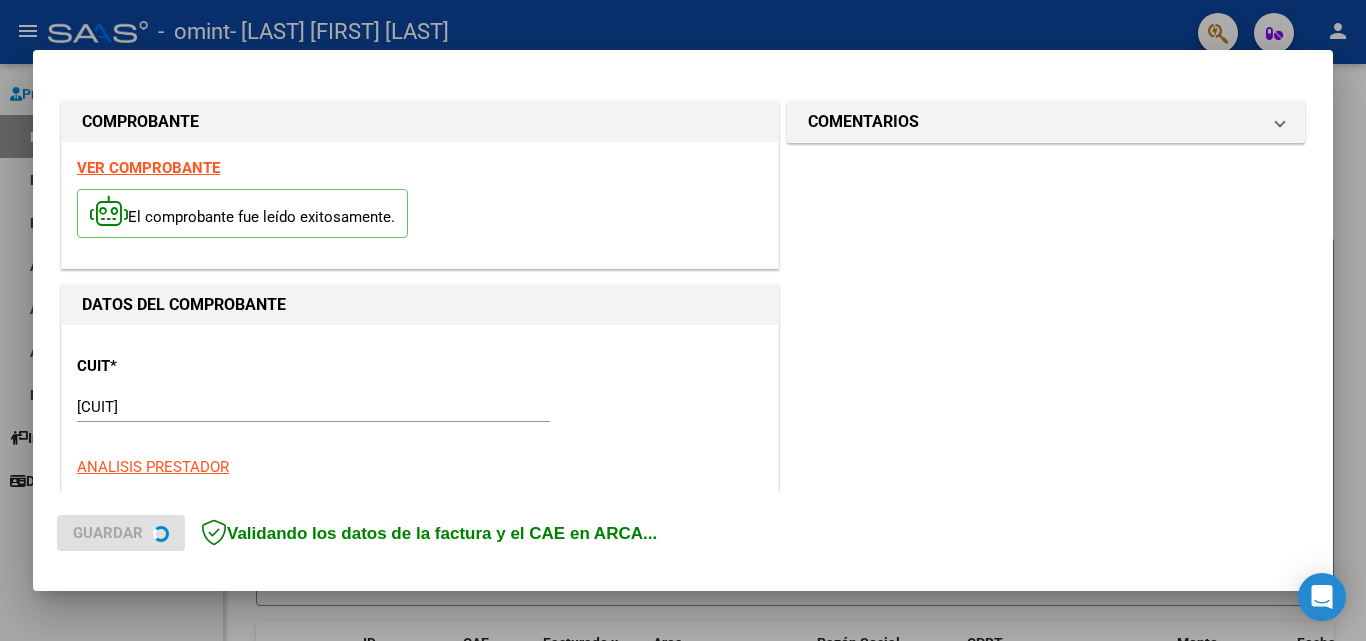 click at bounding box center [683, 320] 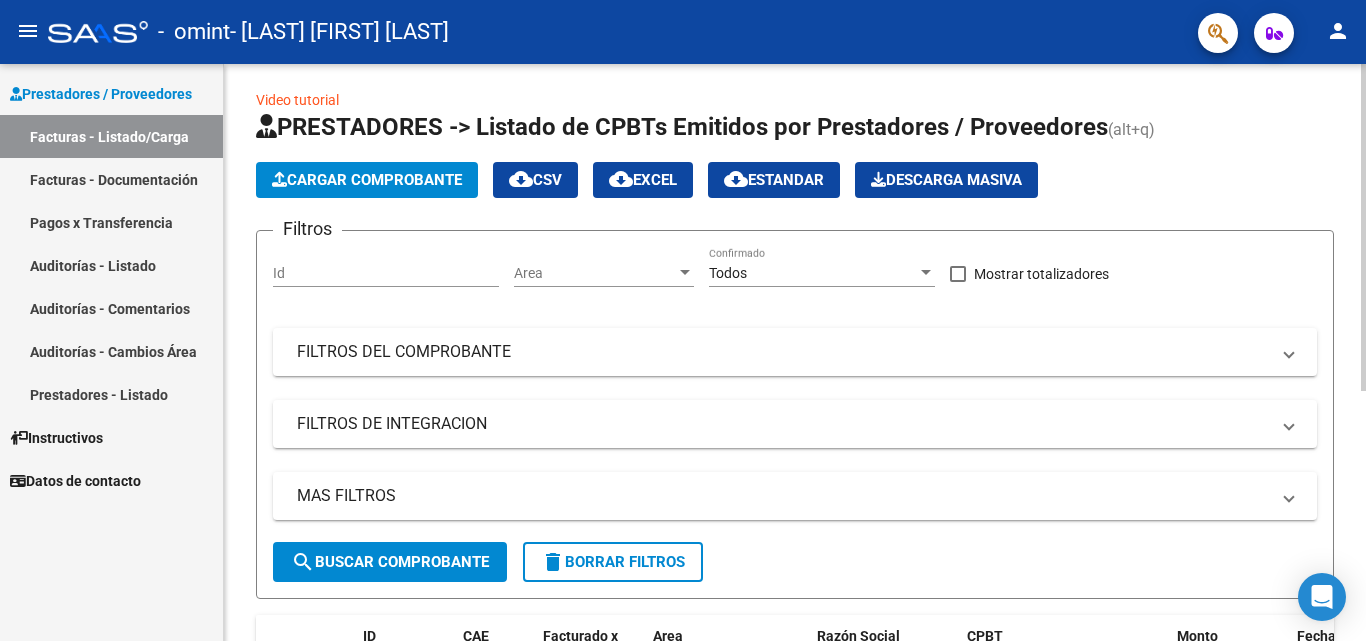 scroll, scrollTop: 0, scrollLeft: 0, axis: both 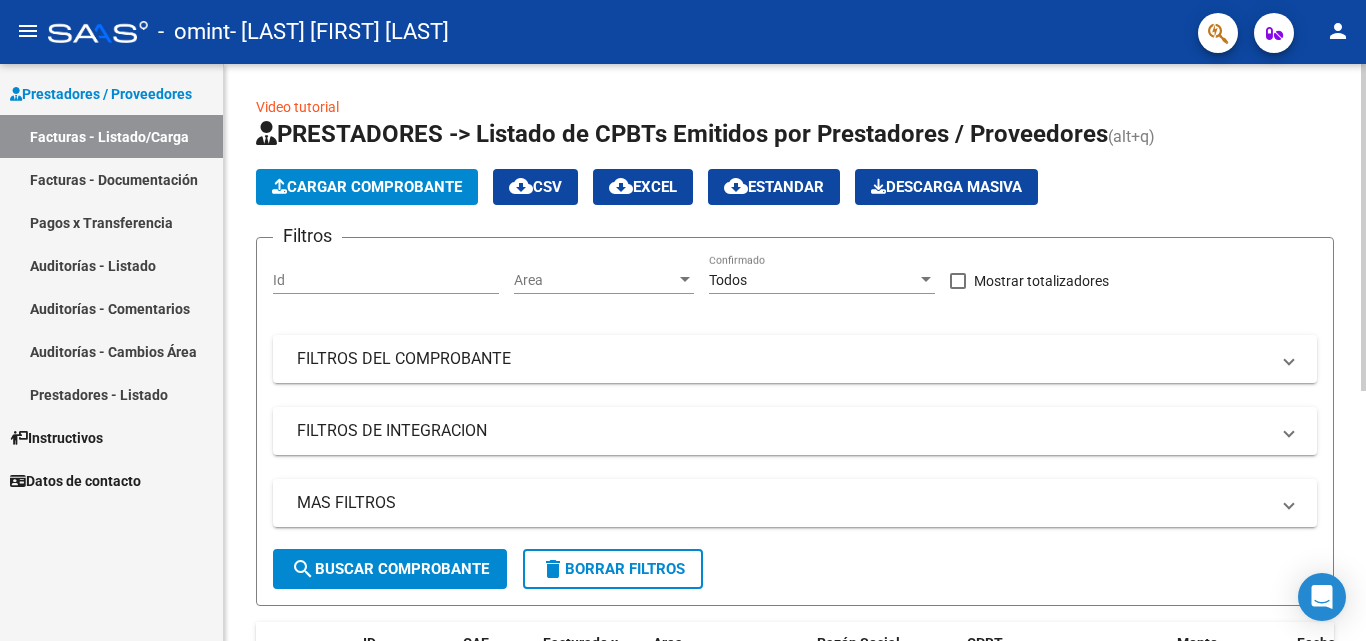click on "Video tutorial   PRESTADORES -> Listado de CPBTs Emitidos por Prestadores / Proveedores (alt+q)   Cargar Comprobante
cloud_download  CSV  cloud_download  EXCEL  cloud_download  Estandar   Descarga Masiva
Filtros Id Area Area Todos Confirmado   Mostrar totalizadores   FILTROS DEL COMPROBANTE  Comprobante Tipo Comprobante Tipo Start date – End date Fec. Comprobante Desde / Hasta Días Emisión Desde(cant. días) Días Emisión Hasta(cant. días) CUIT / Razón Social Pto. Venta Nro. Comprobante Código SSS CAE Válido CAE Válido Todos Cargado Módulo Hosp. Todos Tiene facturacion Apócrifa Hospital Refes  FILTROS DE INTEGRACION  Período De Prestación Campos del Archivo de Rendición Devuelto x SSS (dr_envio) Todos Rendido x SSS (dr_envio) Tipo de Registro Tipo de Registro Período Presentación Período Presentación Campos del Legajo Asociado (preaprobación) Afiliado Legajo (cuil/nombre) Todos Solo facturas preaprobadas  MAS FILTROS  Todos Con Doc. Respaldatoria Todos Con Trazabilidad Todos – –" 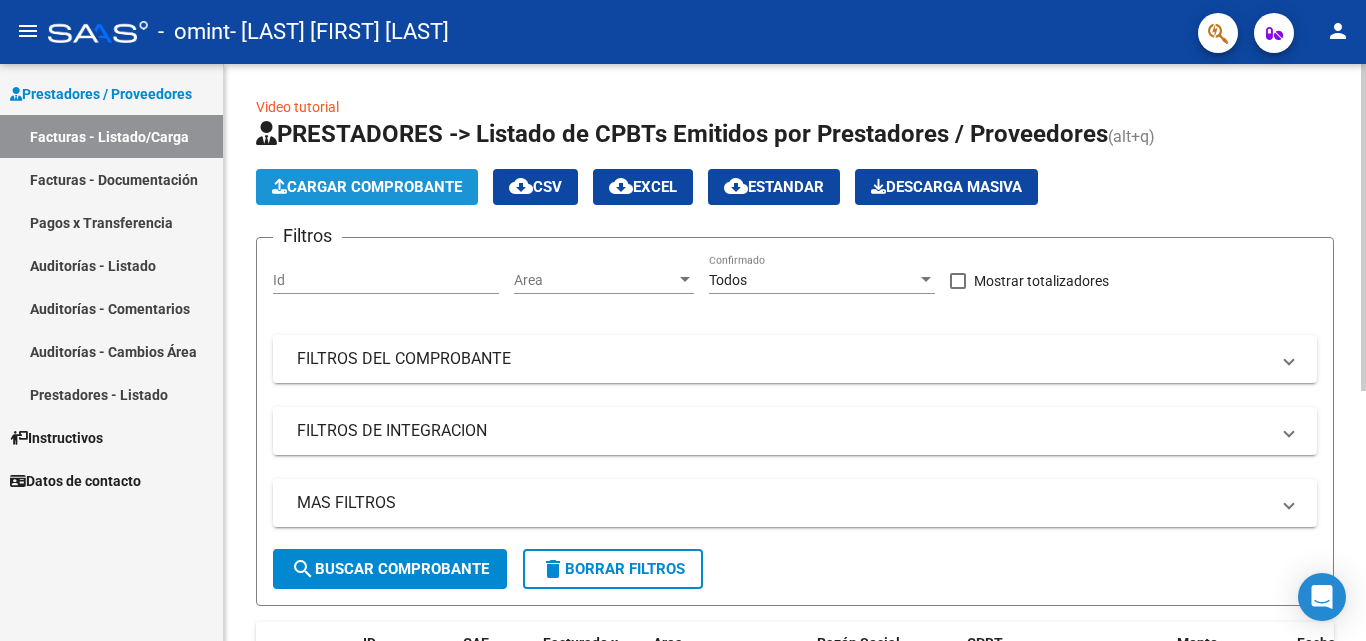 click on "Cargar Comprobante" 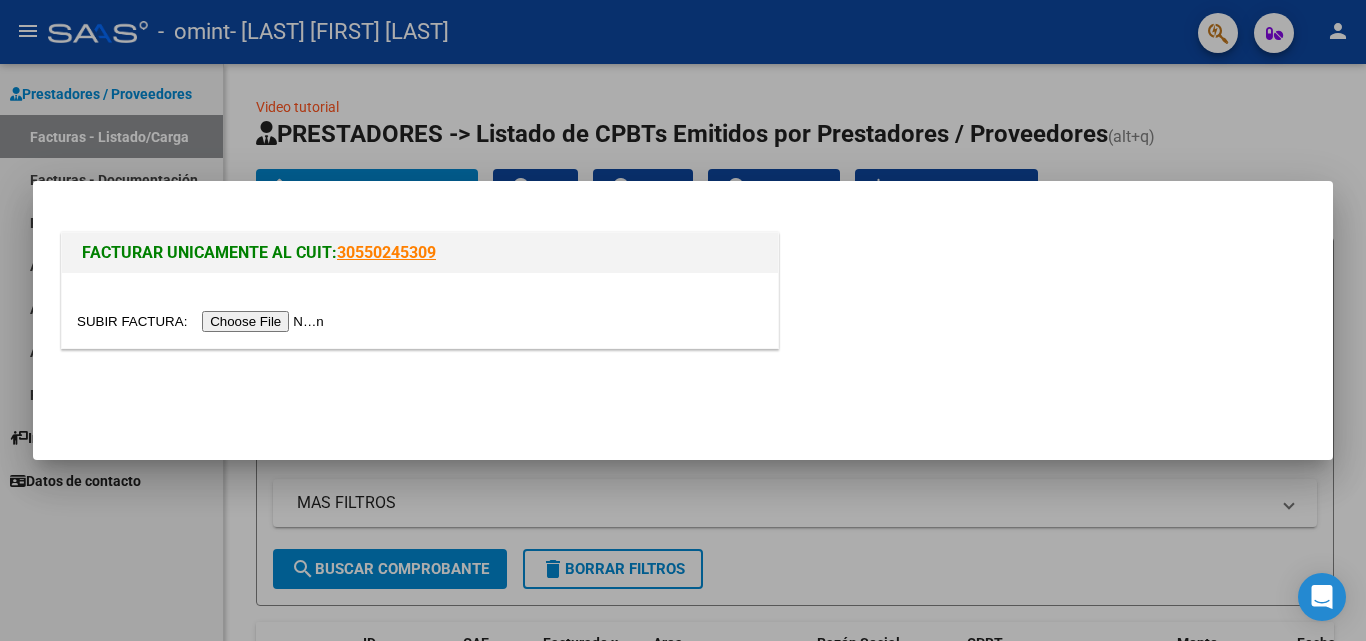 click at bounding box center [203, 321] 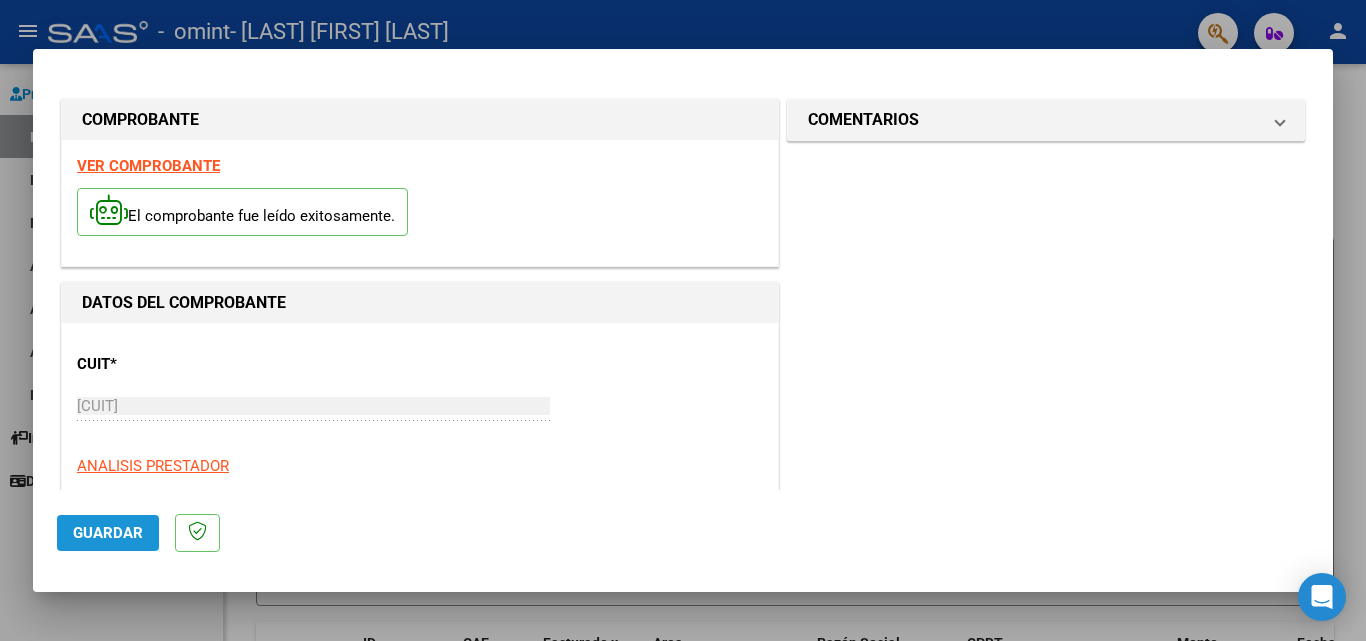 click on "Guardar" 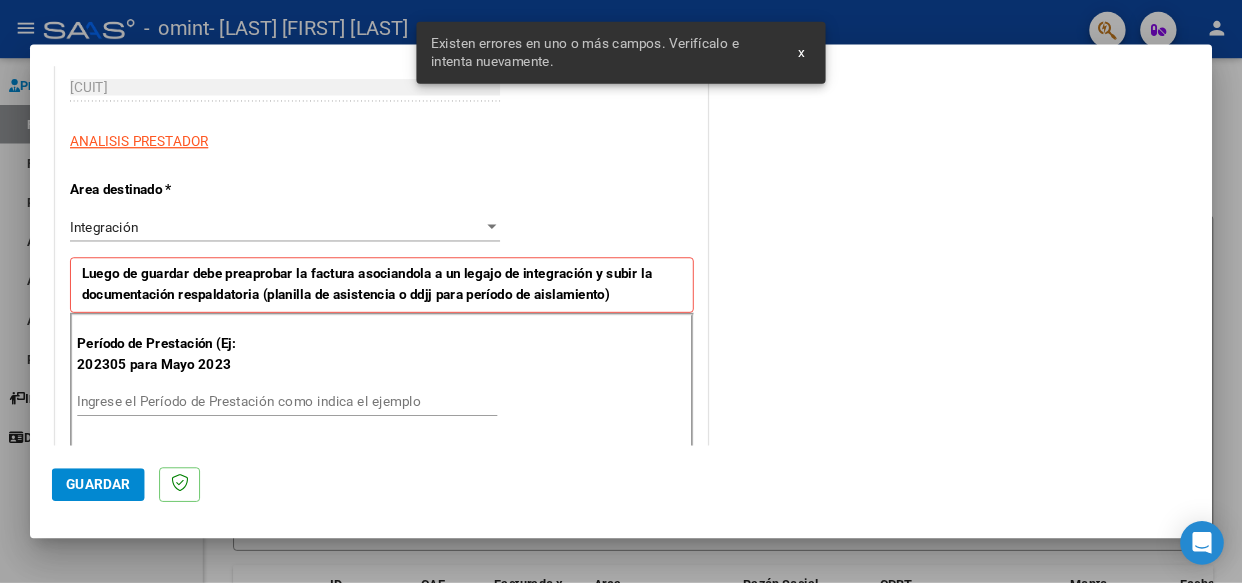 scroll, scrollTop: 451, scrollLeft: 0, axis: vertical 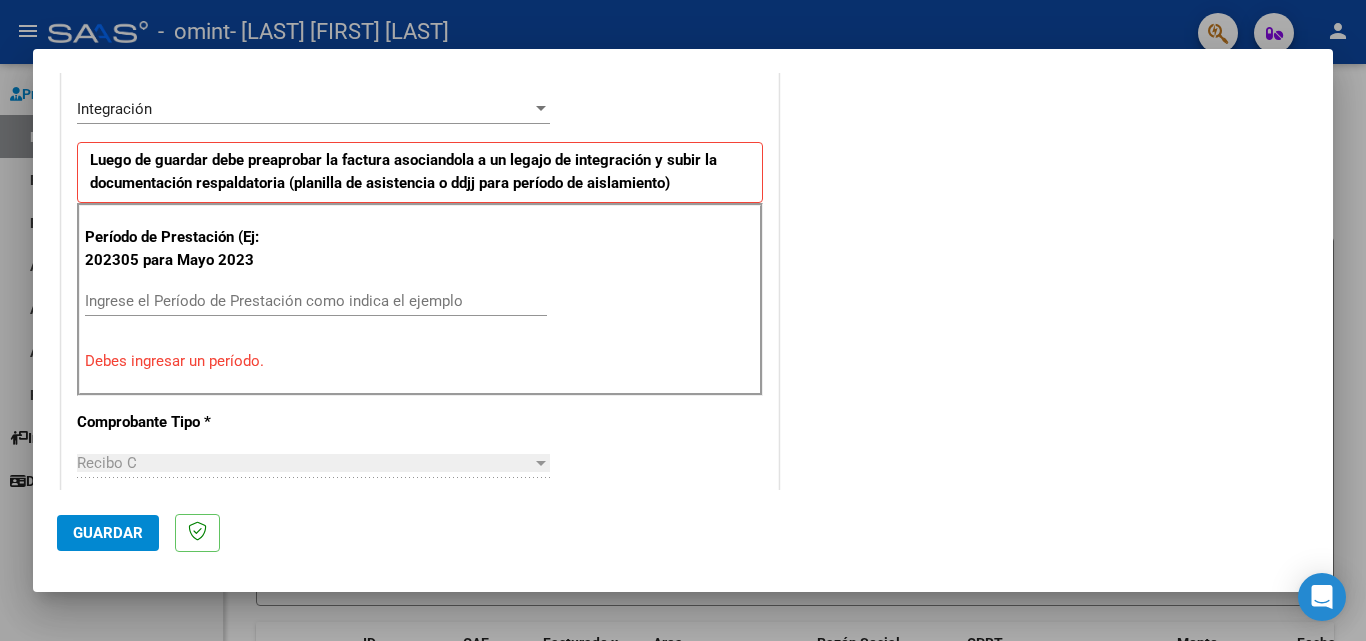 click on "Ingrese el Período de Prestación como indica el ejemplo" at bounding box center (316, 301) 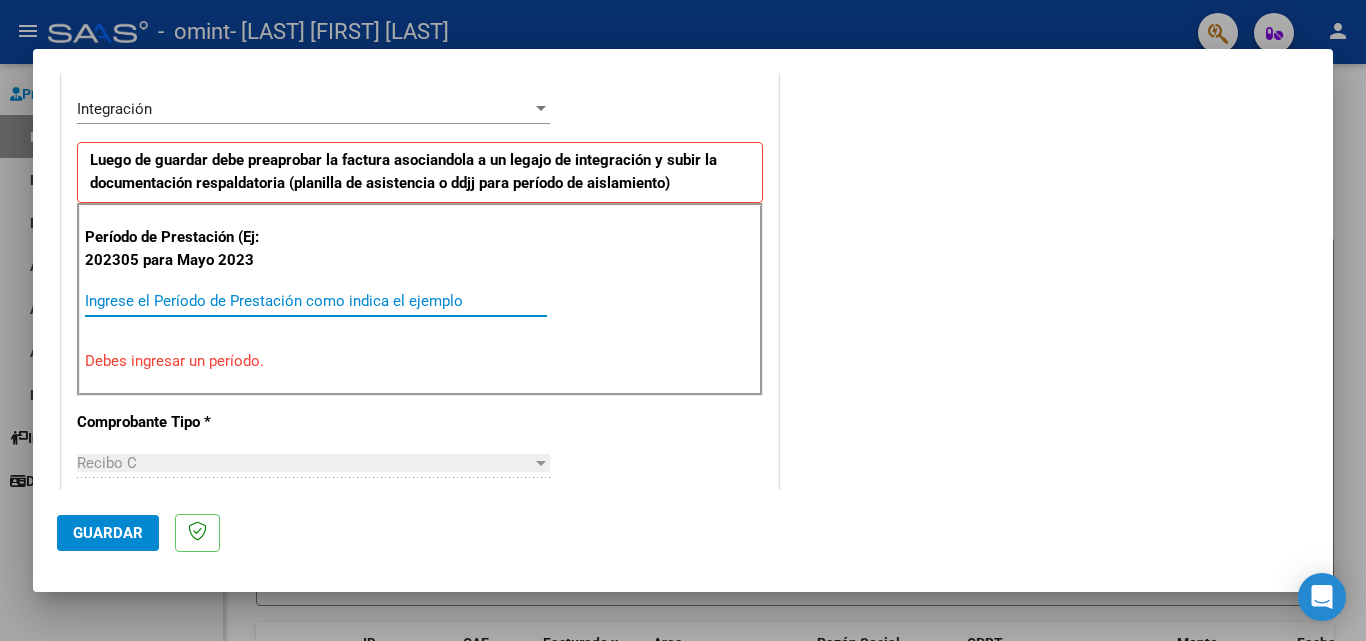 click on "Ingrese el Período de Prestación como indica el ejemplo" at bounding box center (316, 301) 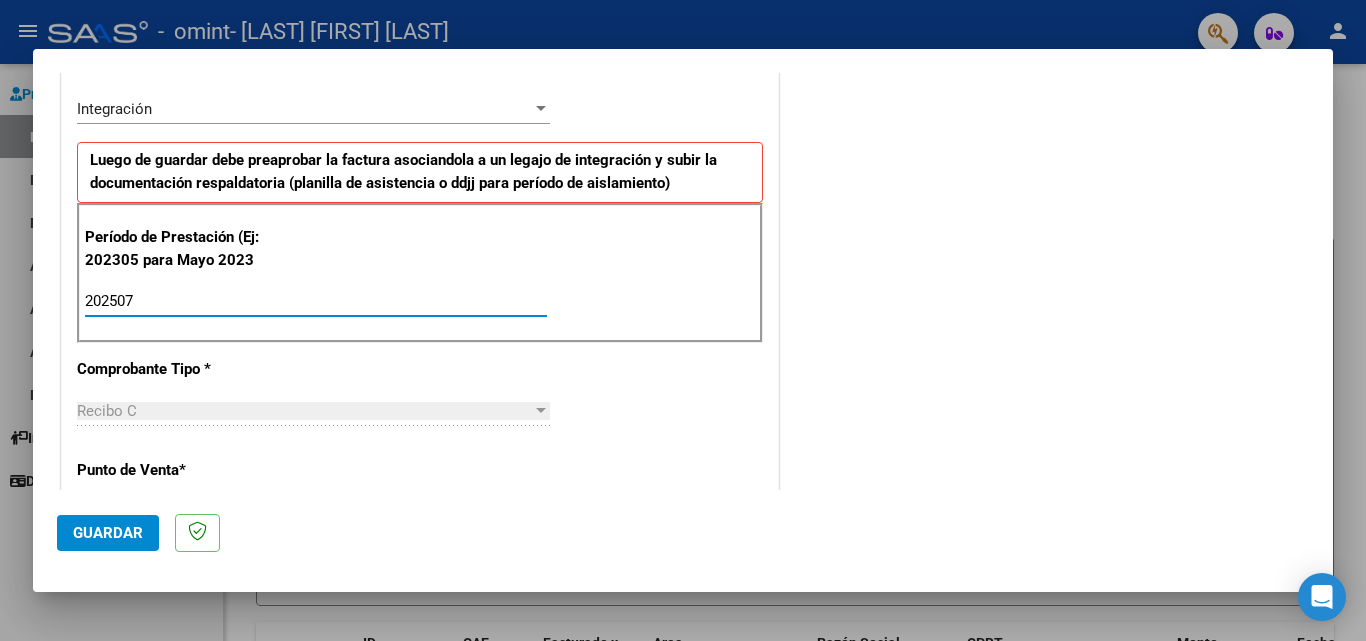 type on "202507" 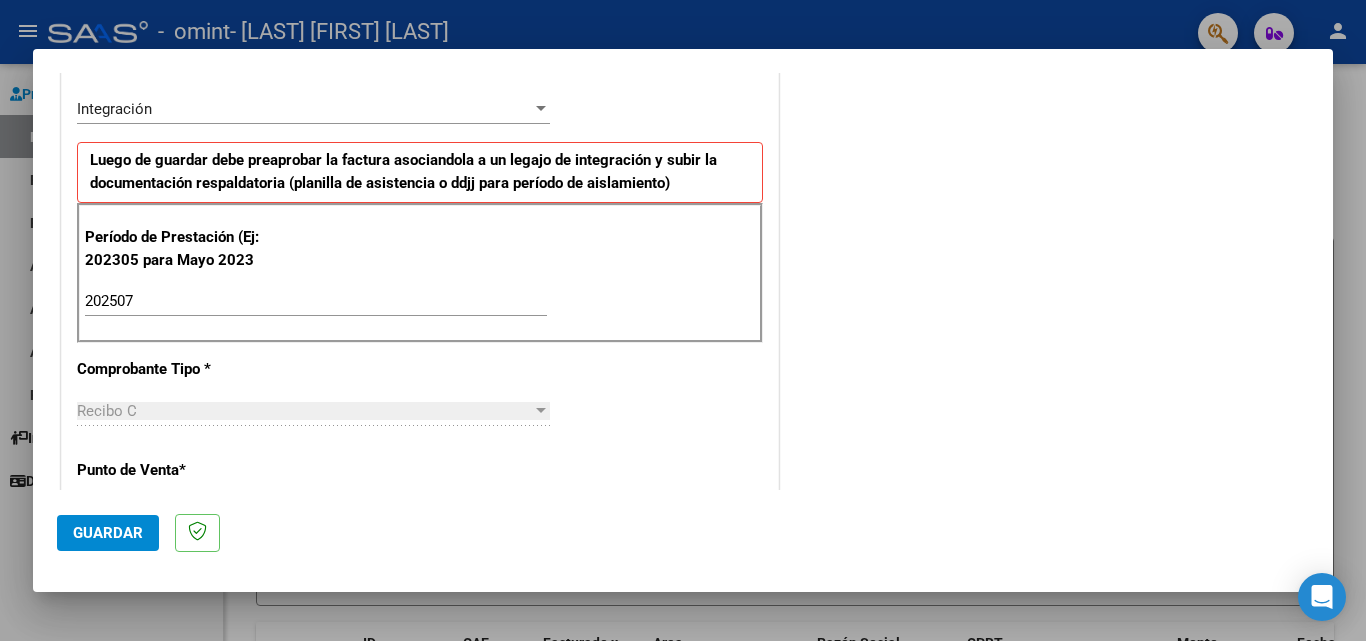 click on "Recibo C" at bounding box center (304, 411) 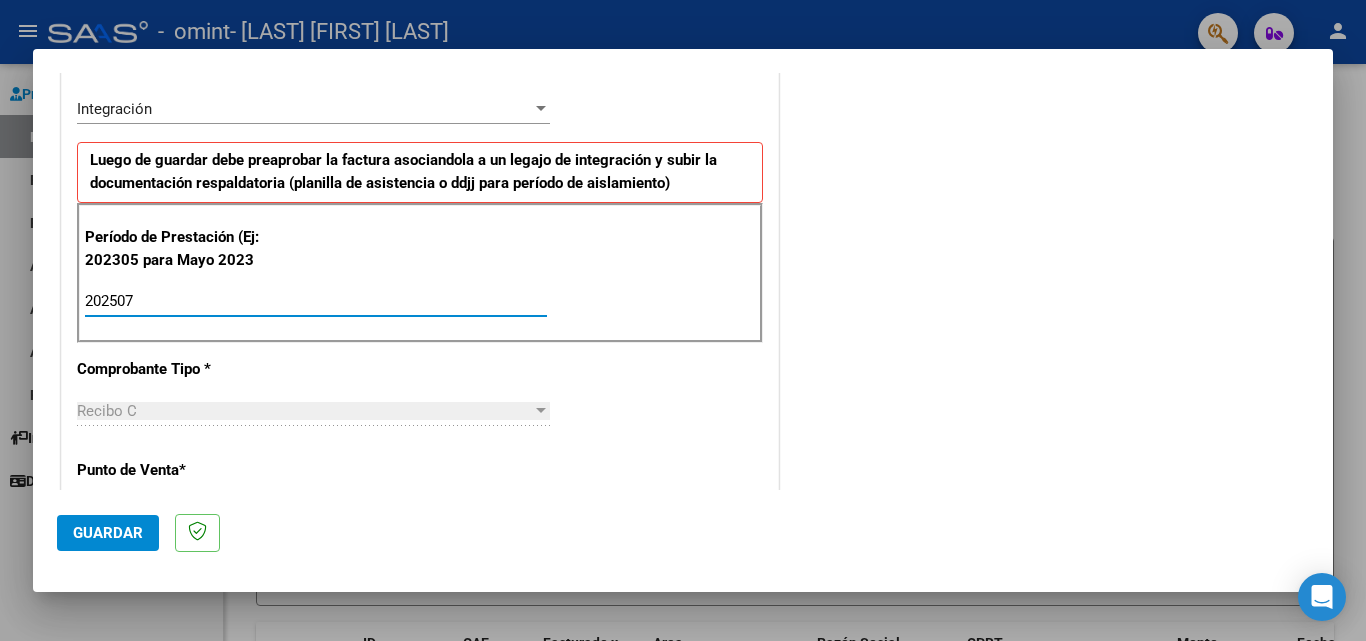 drag, startPoint x: 138, startPoint y: 304, endPoint x: 241, endPoint y: 166, distance: 172.20047 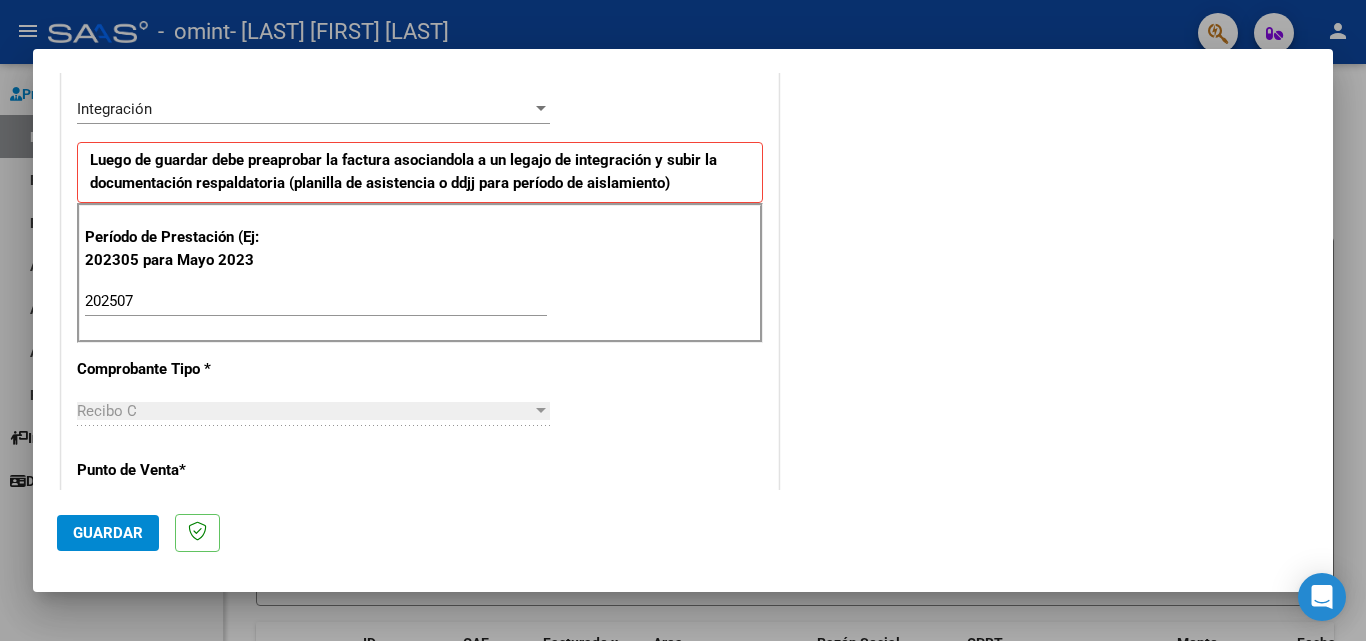 click on "Luego de guardar debe preaprobar la factura asociandola a un legajo de integración y subir la documentación respaldatoria (planilla de asistencia o ddjj para período de aislamiento)" at bounding box center [403, 171] 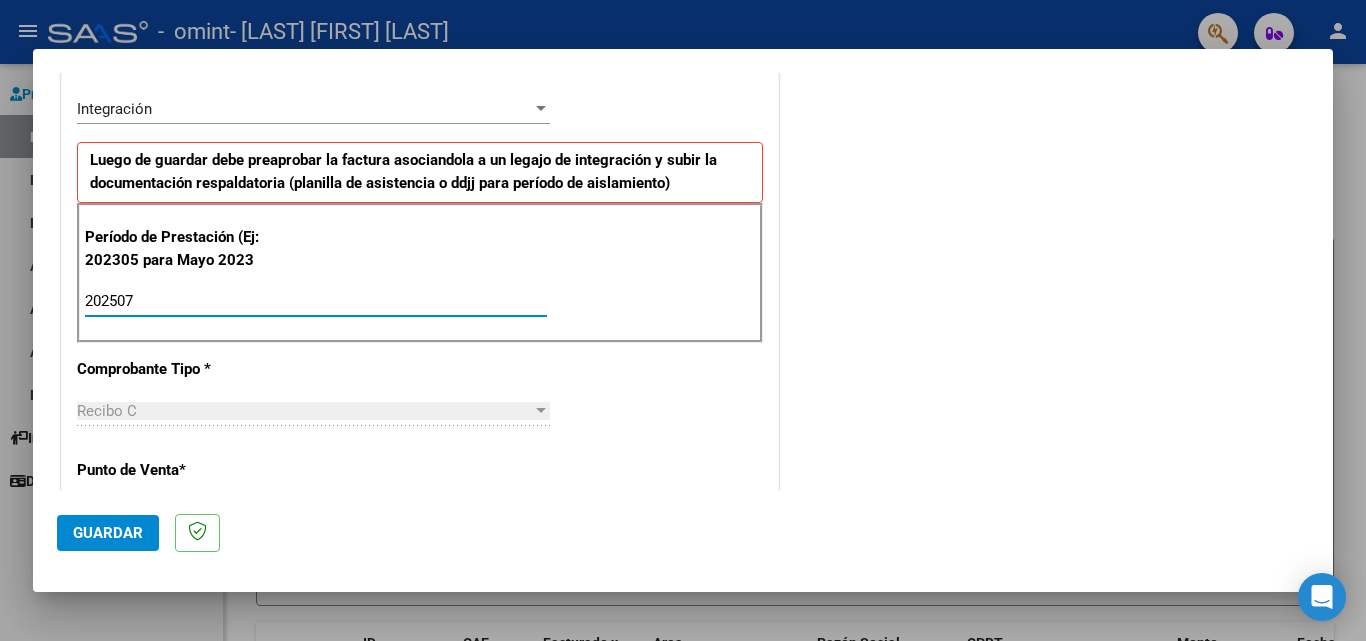 click on "202507" at bounding box center (316, 301) 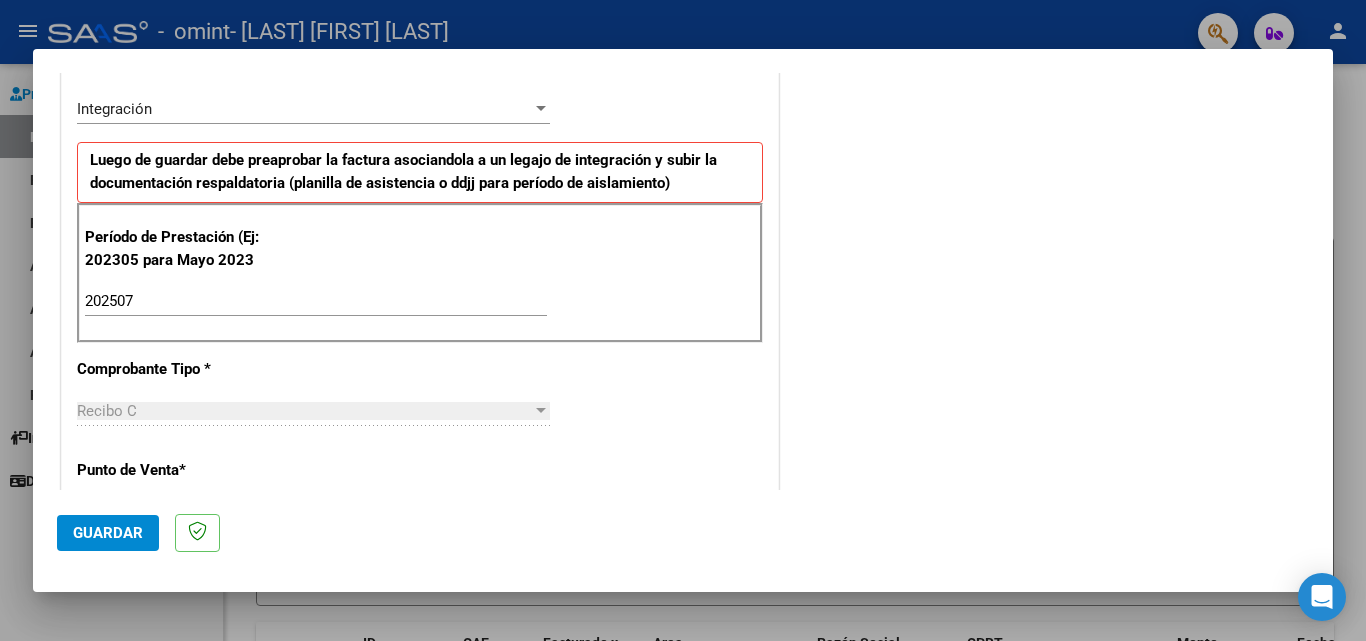 click on "Recibo C" at bounding box center (107, 411) 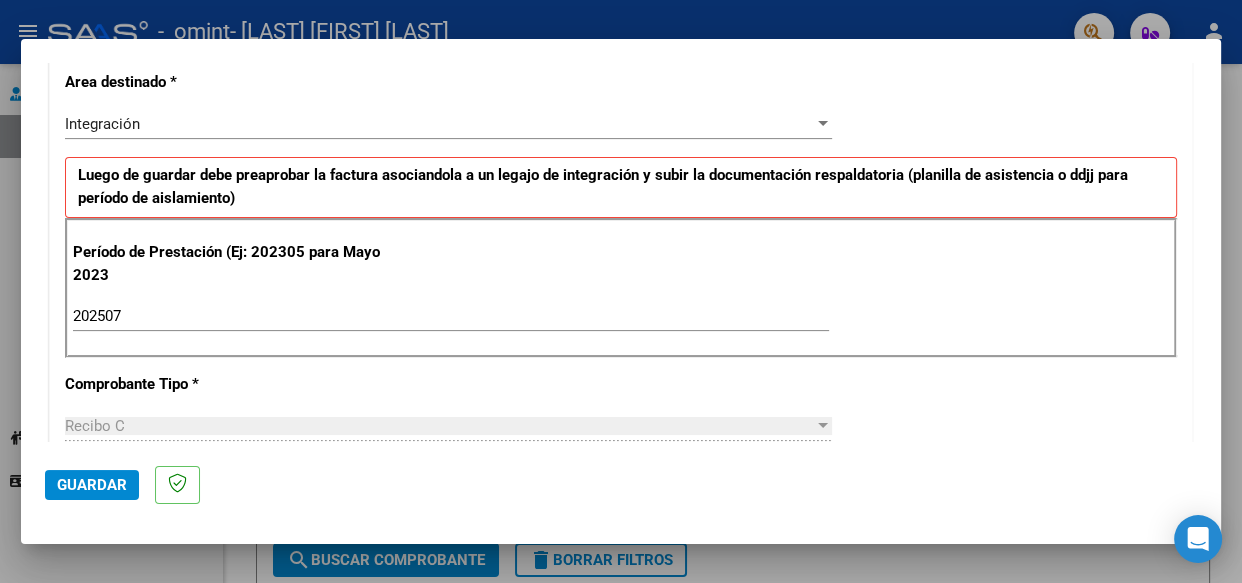 scroll, scrollTop: 328, scrollLeft: 0, axis: vertical 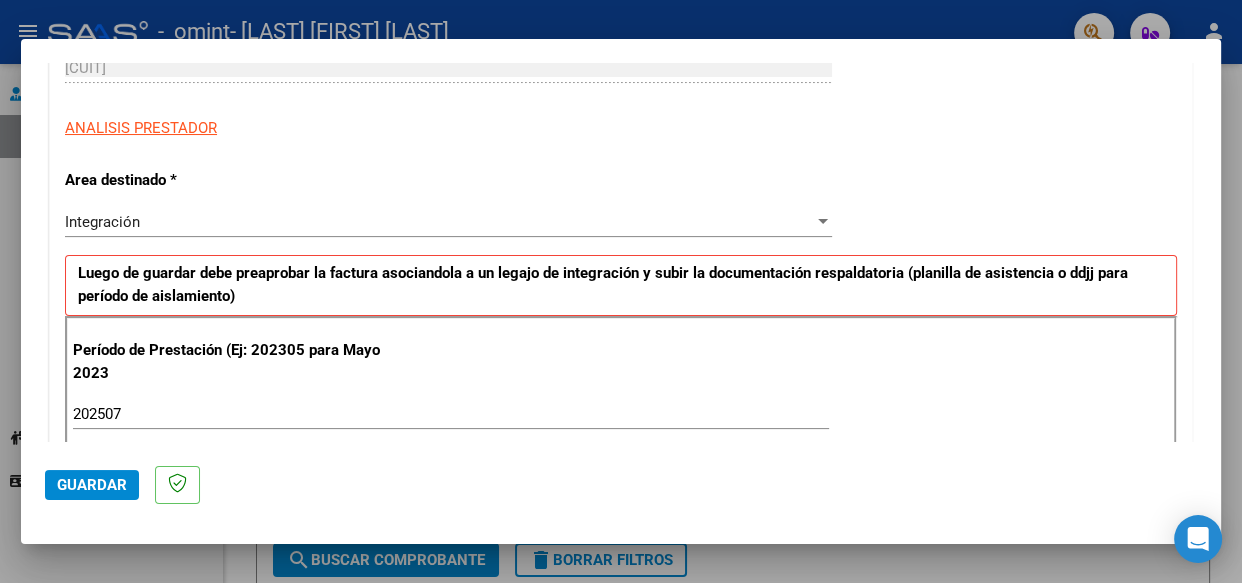 click on "Integración Seleccionar Area" at bounding box center [448, 222] 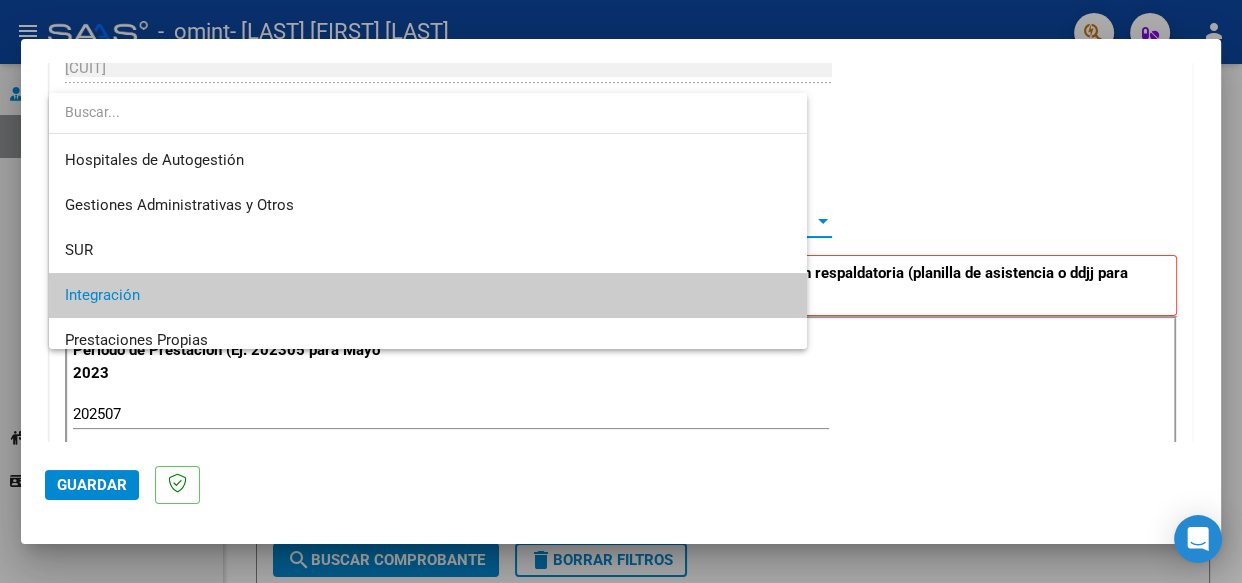 scroll, scrollTop: 74, scrollLeft: 0, axis: vertical 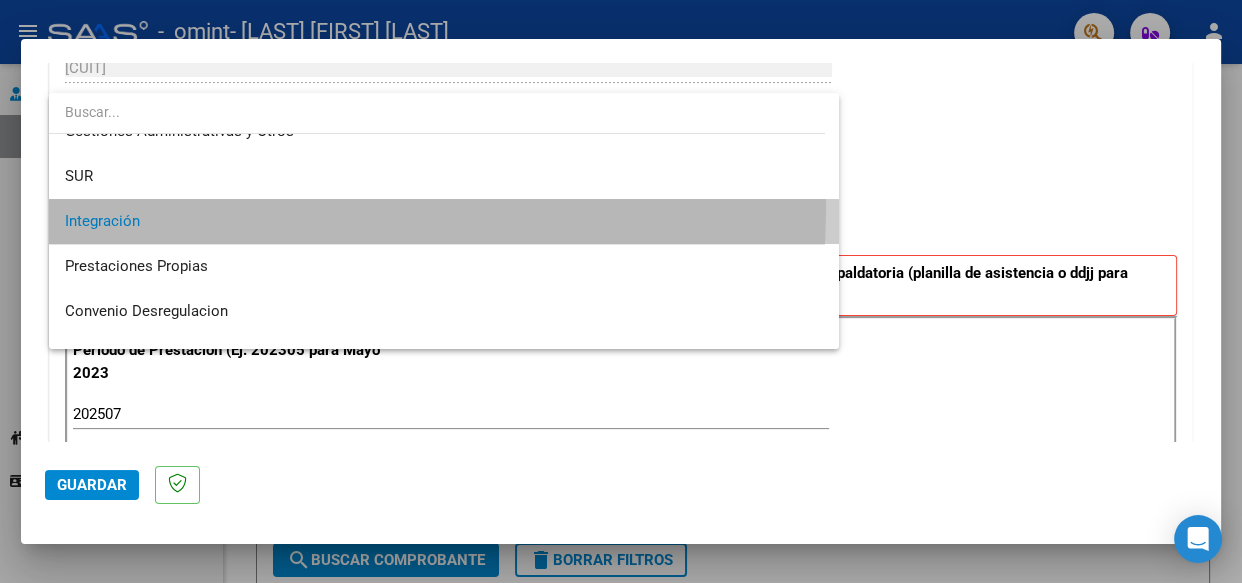 click on "Integración" at bounding box center [444, 221] 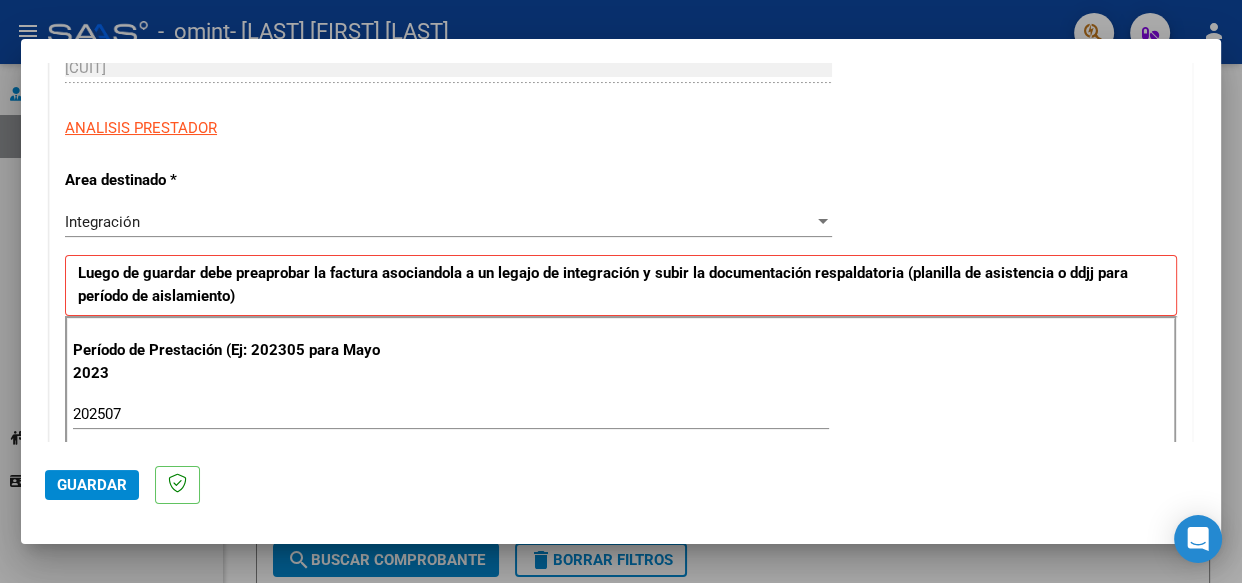 scroll, scrollTop: 450, scrollLeft: 0, axis: vertical 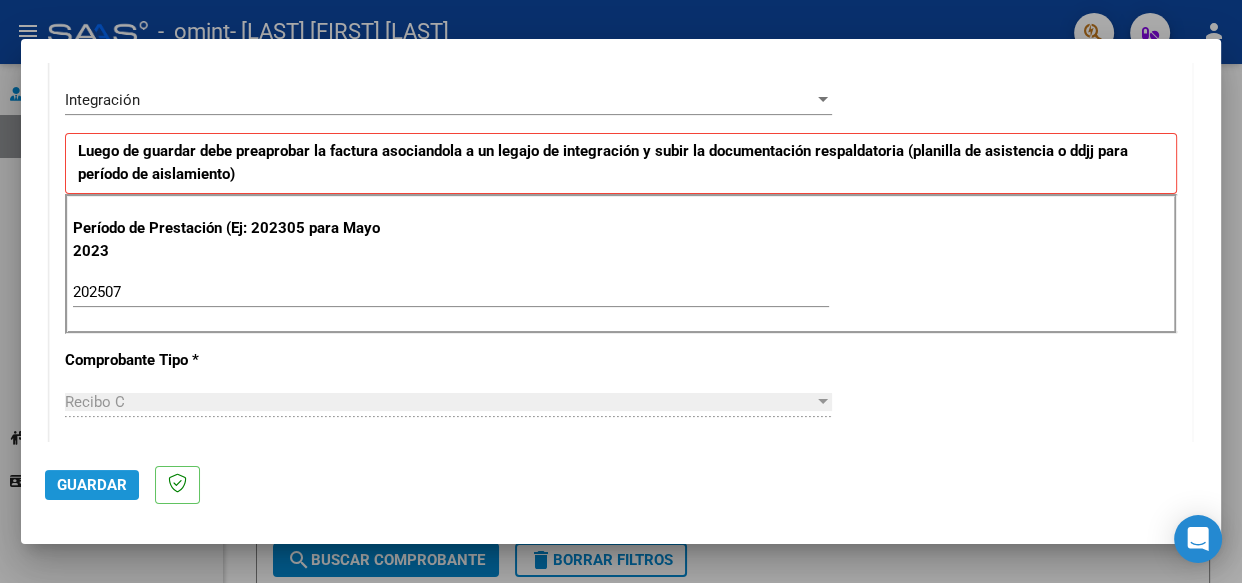 click on "Guardar" 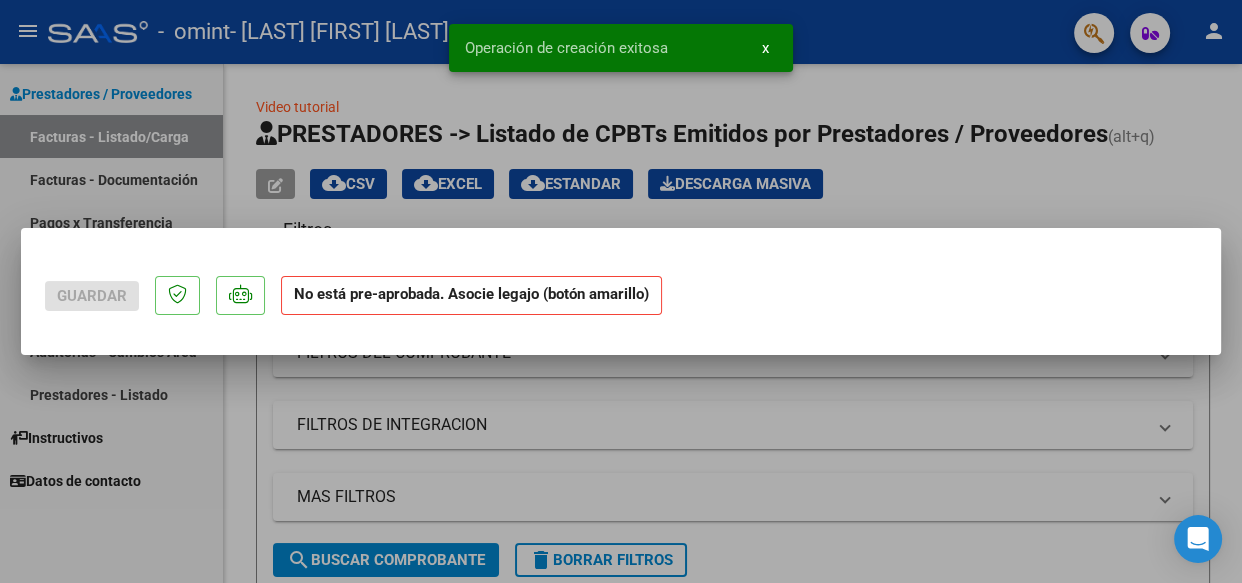 scroll, scrollTop: 0, scrollLeft: 0, axis: both 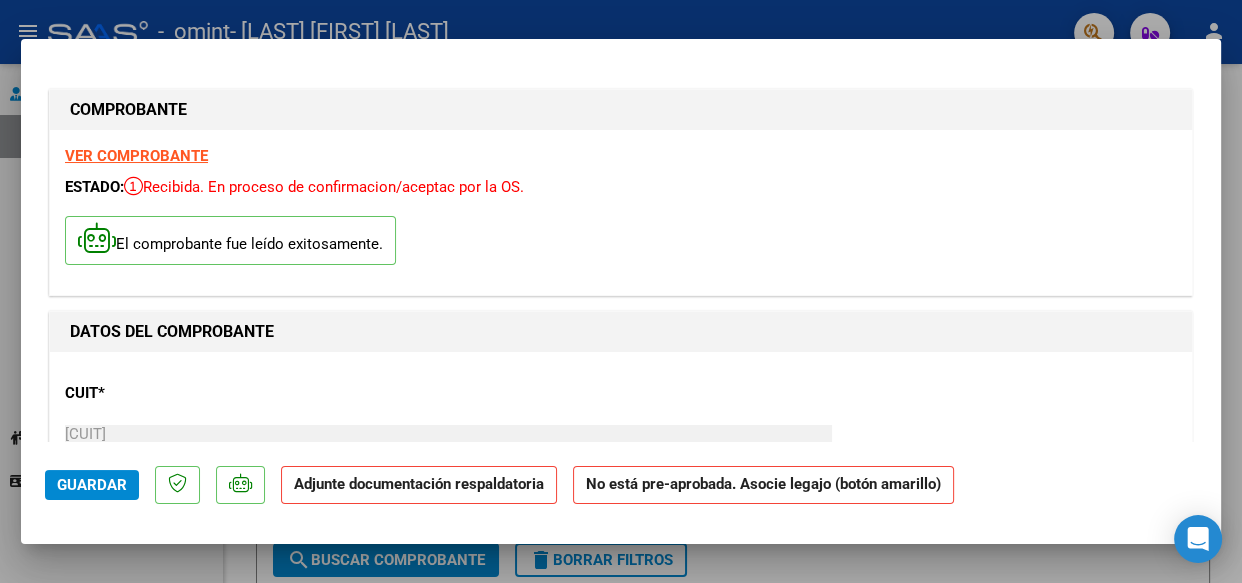 click on "CUIT  *   [CUIT] Ingresar CUIT  ANALISIS PRESTADOR  Area destinado * Integración Seleccionar Area Luego de guardar debe preaprobar la factura asociandola a un legajo de integración y subir la documentación respaldatoria (planilla de asistencia o ddjj para período de aislamiento)  Período de Prestación (Ej: 202305 para Mayo 2023    Ingrese el Período de Prestación como indica el ejemplo   Comprobante Tipo * Factura C Seleccionar Tipo Punto de Venta  *   3 Ingresar el Nro.  Número  *   19 Ingresar el Nro.  Monto  *   $ 64.000,00 Ingresar el monto  Fecha del Cpbt.  *   2025-08-04 Ingresar la fecha  CAE / CAEA (no ingrese CAI)    75310972321209 Ingresar el CAE o CAEA (no ingrese CAI)  Fecha de Vencimiento    Ingresar la fecha  Ref. Externa    Ingresar la ref.  N° Liquidación    Ingresar el N° Liquidación  COMENTARIOS Comentarios del Prestador / Gerenciador:  Guardar" at bounding box center (448, 434) 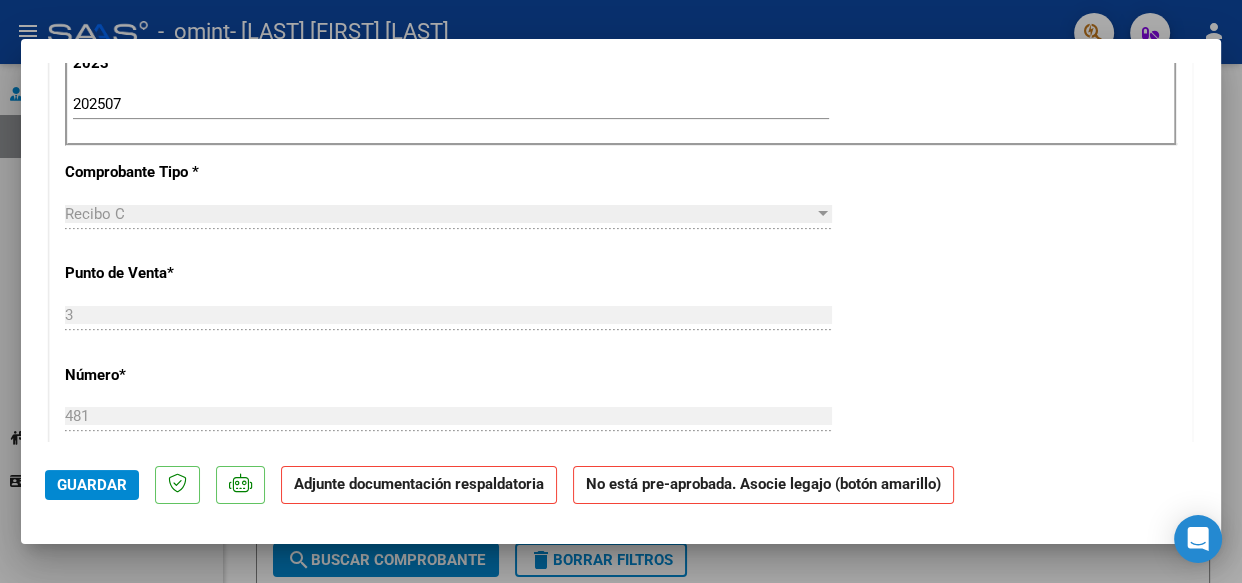 scroll, scrollTop: 666, scrollLeft: 0, axis: vertical 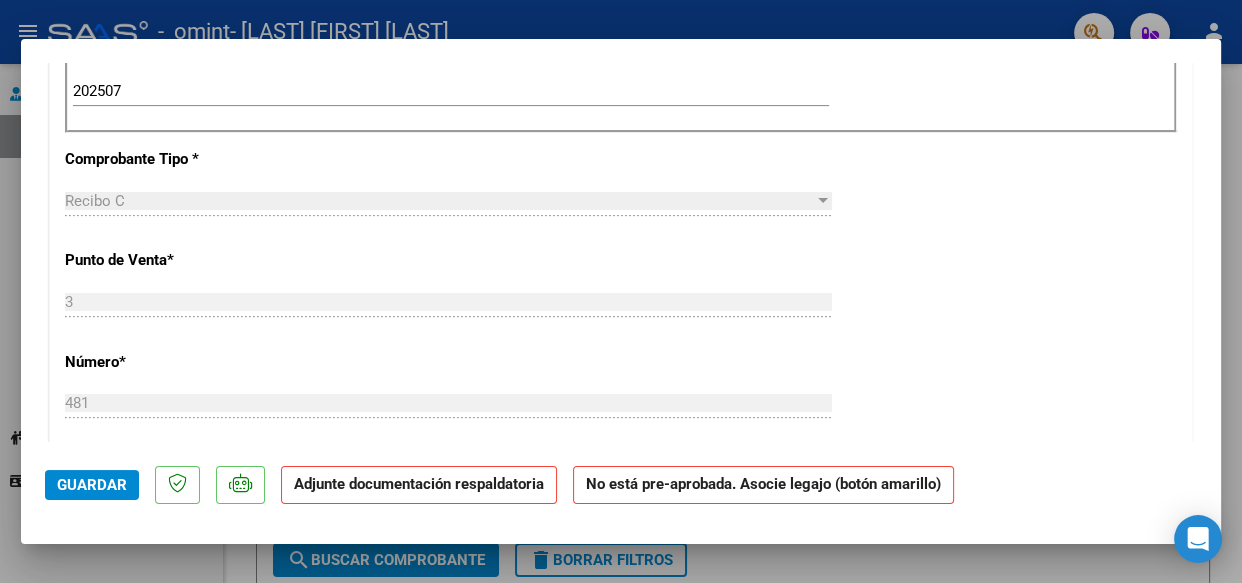 click on "Recibo C" at bounding box center [95, 201] 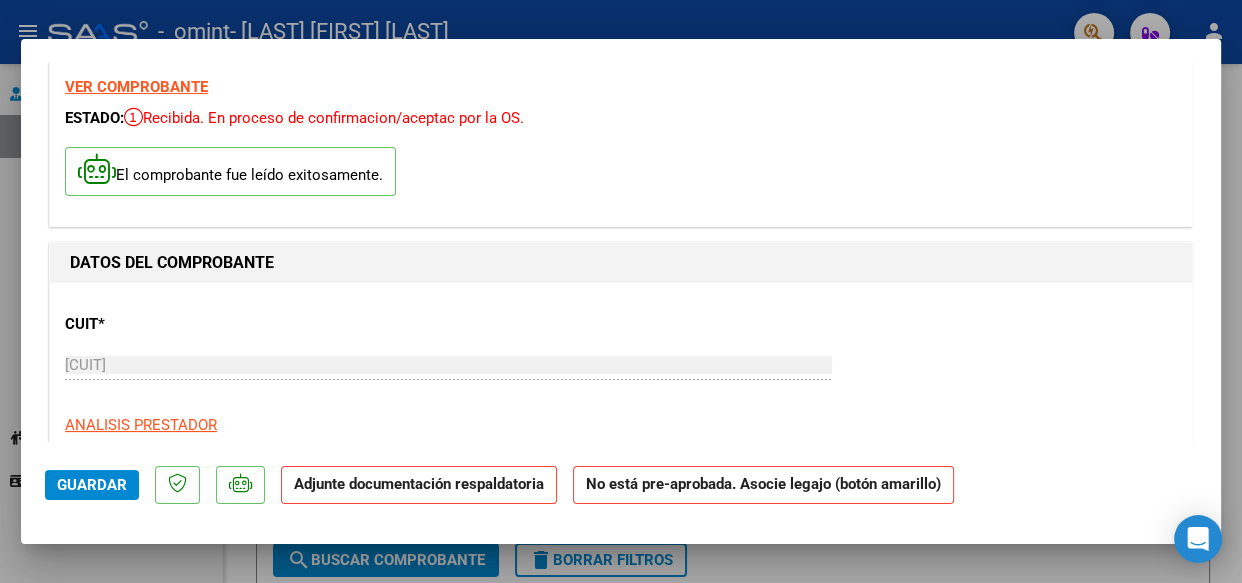 scroll, scrollTop: 12, scrollLeft: 0, axis: vertical 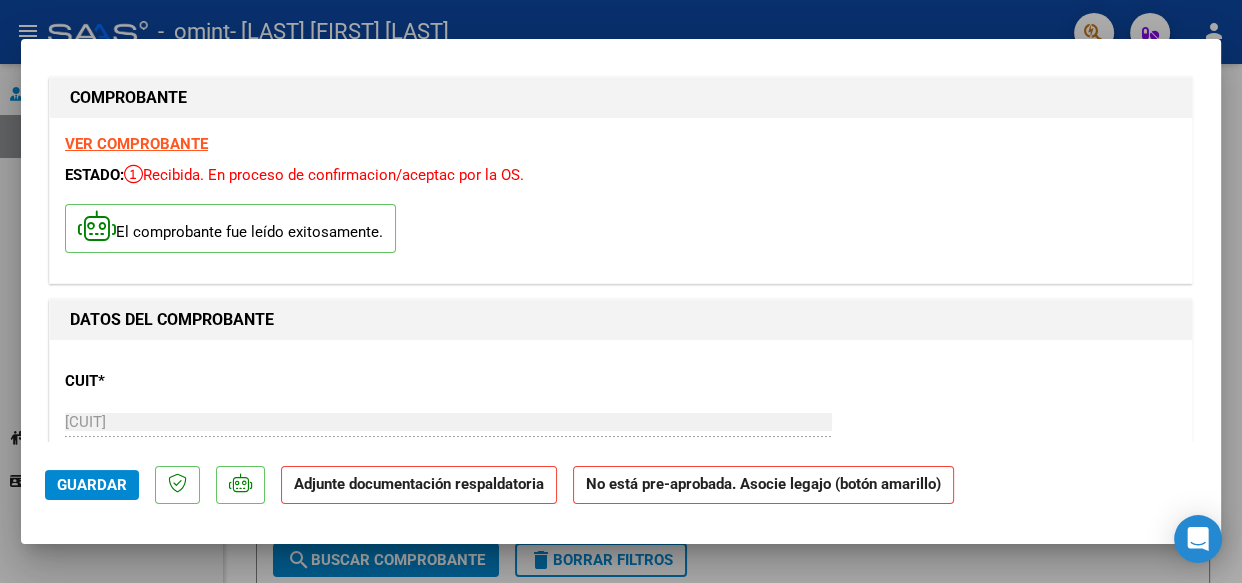click on "CUIT  *" at bounding box center (232, 381) 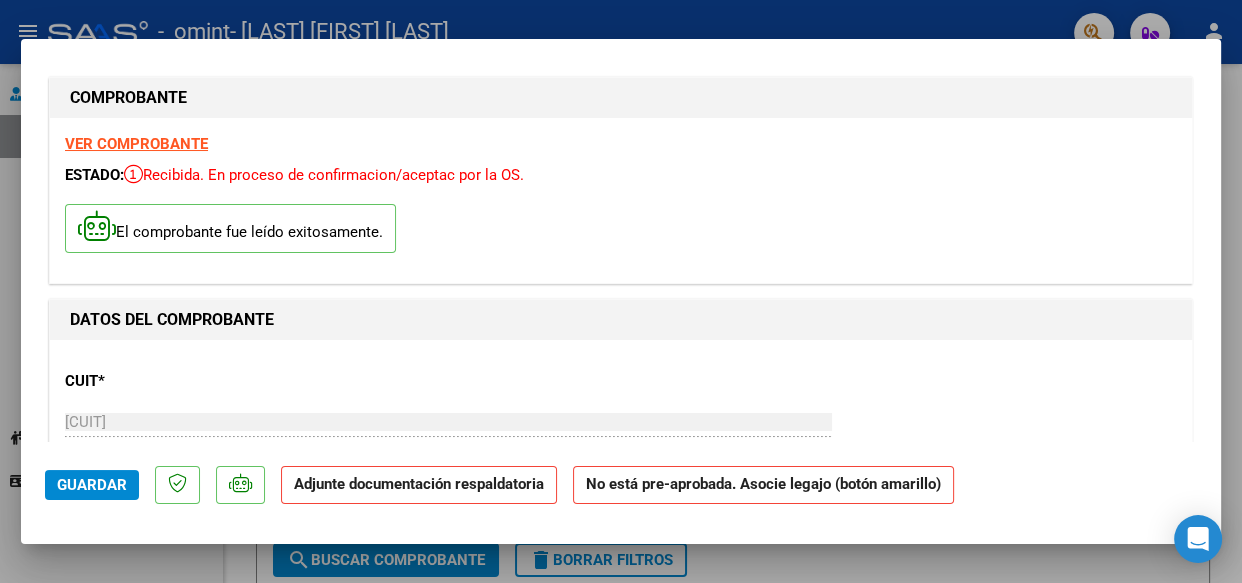 drag, startPoint x: 87, startPoint y: 378, endPoint x: 274, endPoint y: 469, distance: 207.96634 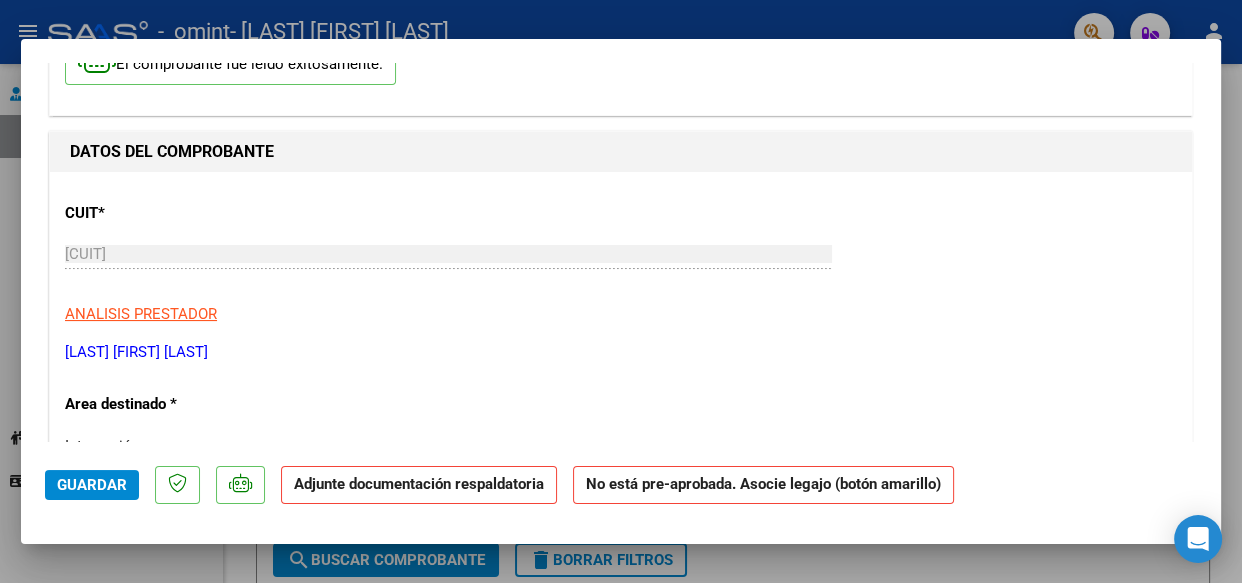 click on "CUIT * [CUIT] Ingresar CUIT ANALISIS PRESTADOR [LAST] [FIRST] [LAST] ARCA Padrón Area destinado * Integración Seleccionar Area Período de Prestación (Ej: 202305 para Mayo 2023 Ingrese el Período de Prestación como indica el ejemplo Comprobante Tipo * Recibo C Seleccionar Tipo Punto de Venta * 3 Ingresar el Nro. Número * 481 Ingresar el Nro. Monto * $ 98.964,88 Ingresar el monto Fecha del Cpbt. * 2025-08-04 Ingresar la fecha CAE / CAEA (no ingrese CAI) 75310980916329 Ingresar el CAE o CAEA (no ingrese CAI) Fecha de Vencimiento Ingresar la fecha Ref. Externa Ingresar la ref. N° Liquidación Ingresar el N° Liquidación" at bounding box center [621, 894] 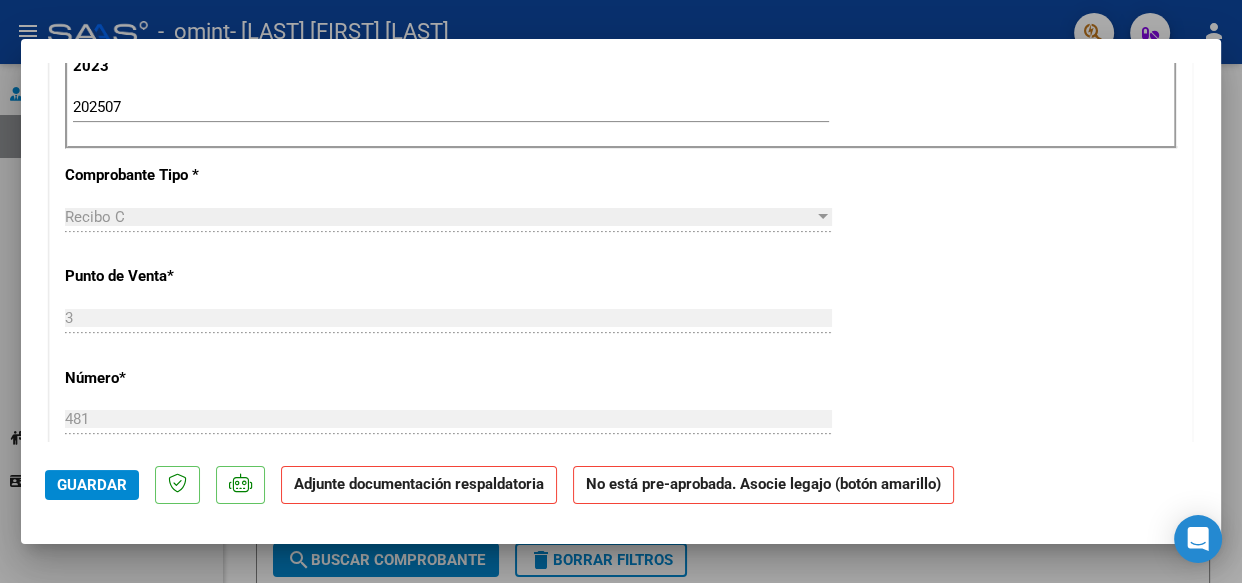 scroll, scrollTop: 657, scrollLeft: 0, axis: vertical 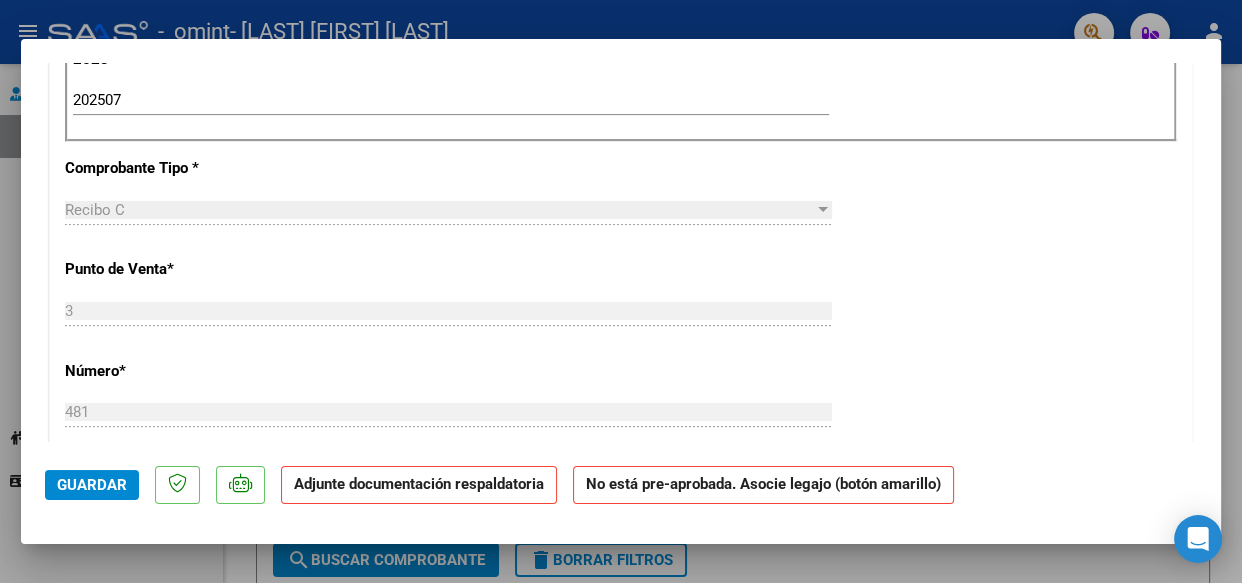 drag, startPoint x: 73, startPoint y: 210, endPoint x: 273, endPoint y: 428, distance: 295.84454 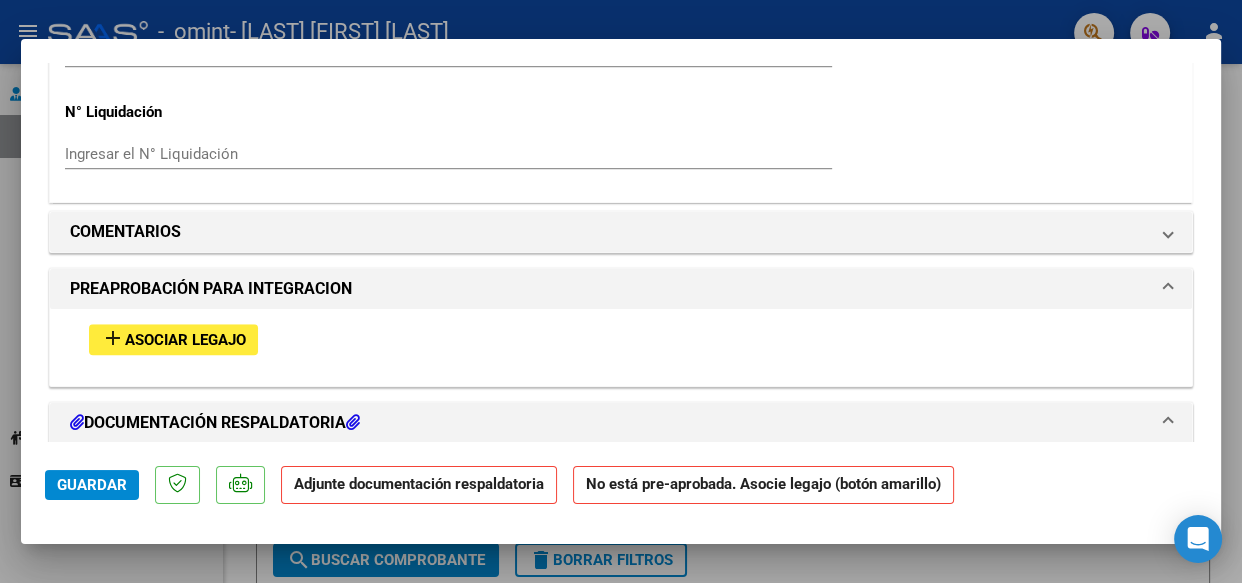 scroll, scrollTop: 1606, scrollLeft: 0, axis: vertical 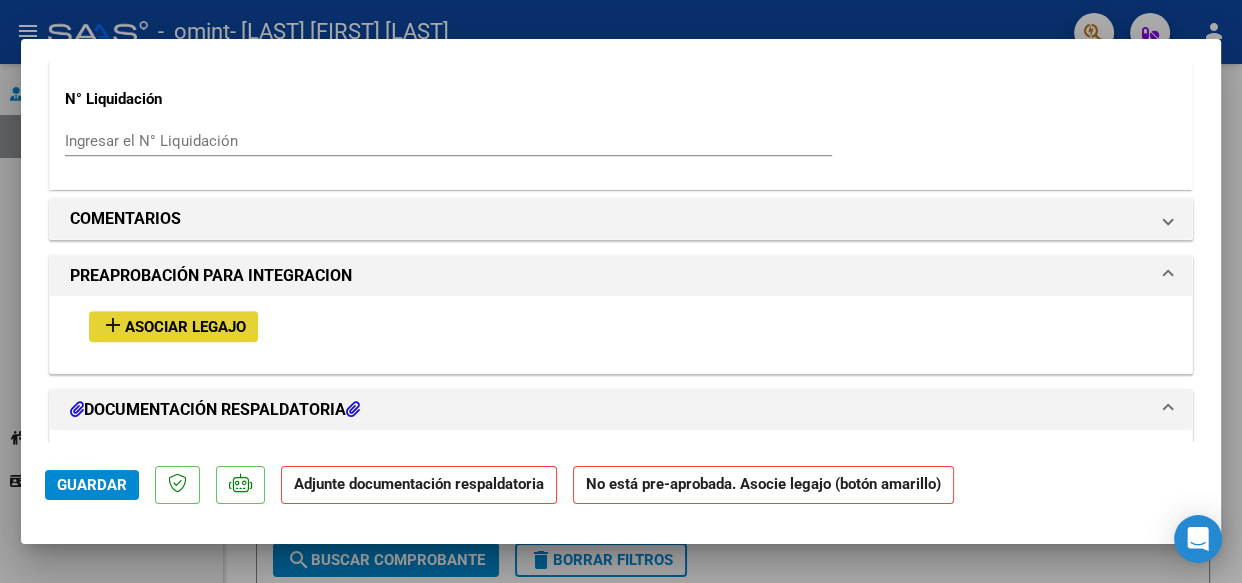 click on "Asociar Legajo" at bounding box center (185, 327) 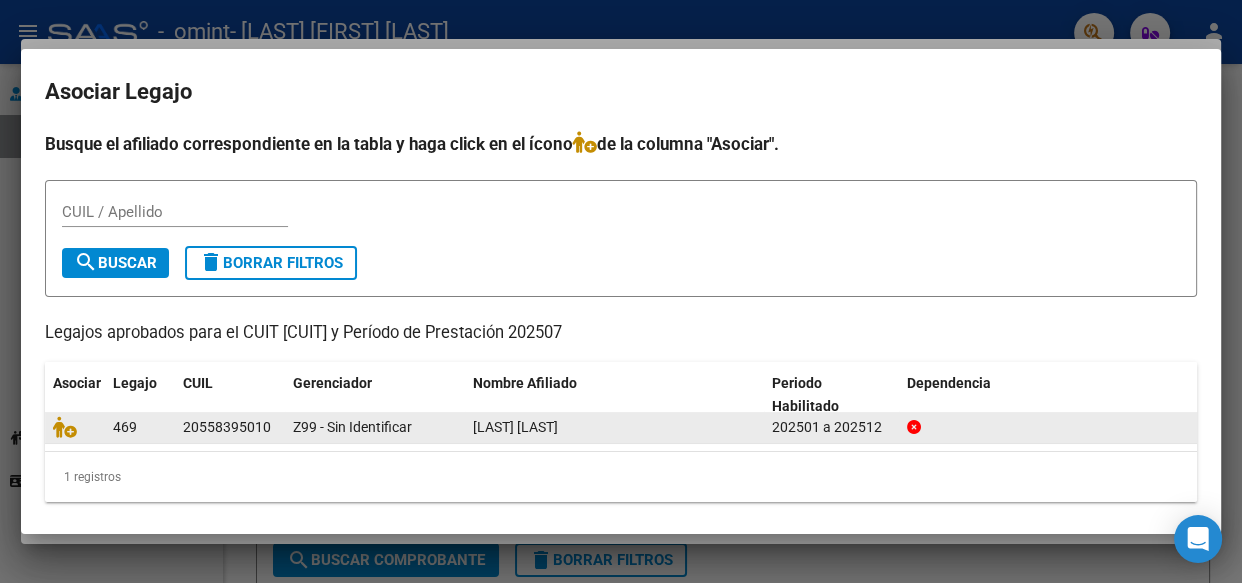drag, startPoint x: 580, startPoint y: 463, endPoint x: 567, endPoint y: 429, distance: 36.40055 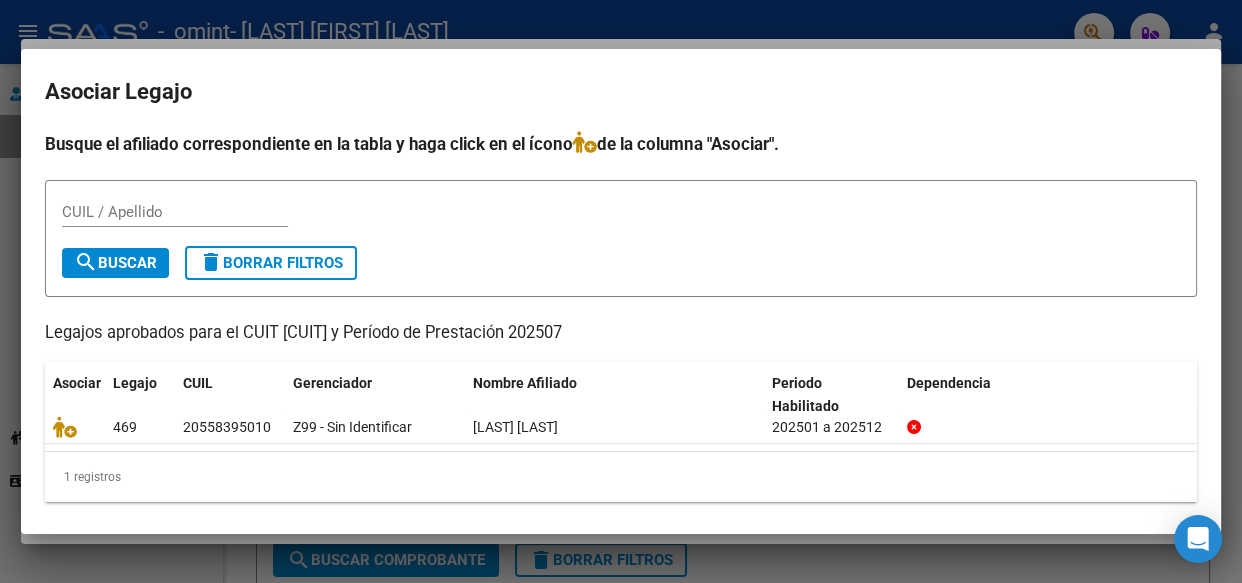 scroll, scrollTop: 6, scrollLeft: 0, axis: vertical 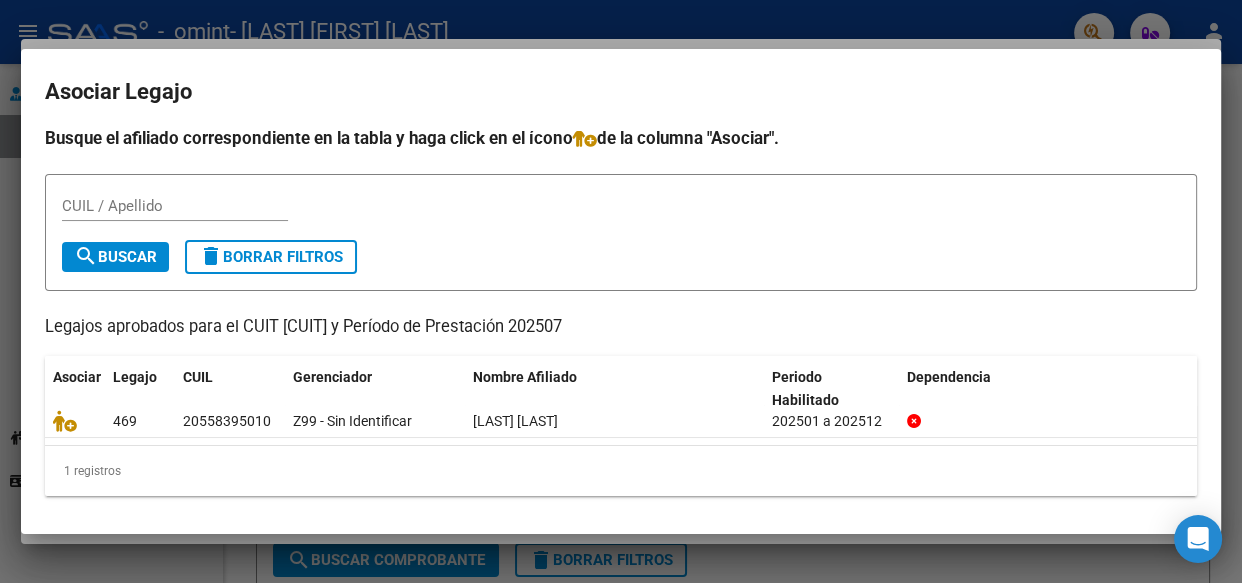 click on "CUIL / Apellido" at bounding box center [175, 206] 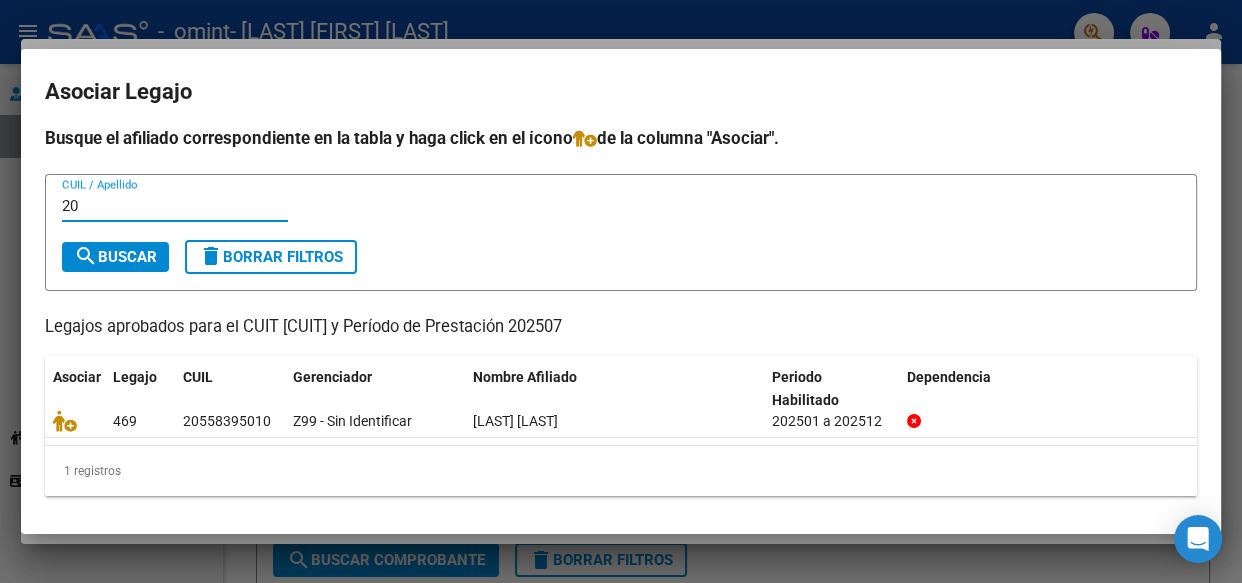 type on "2" 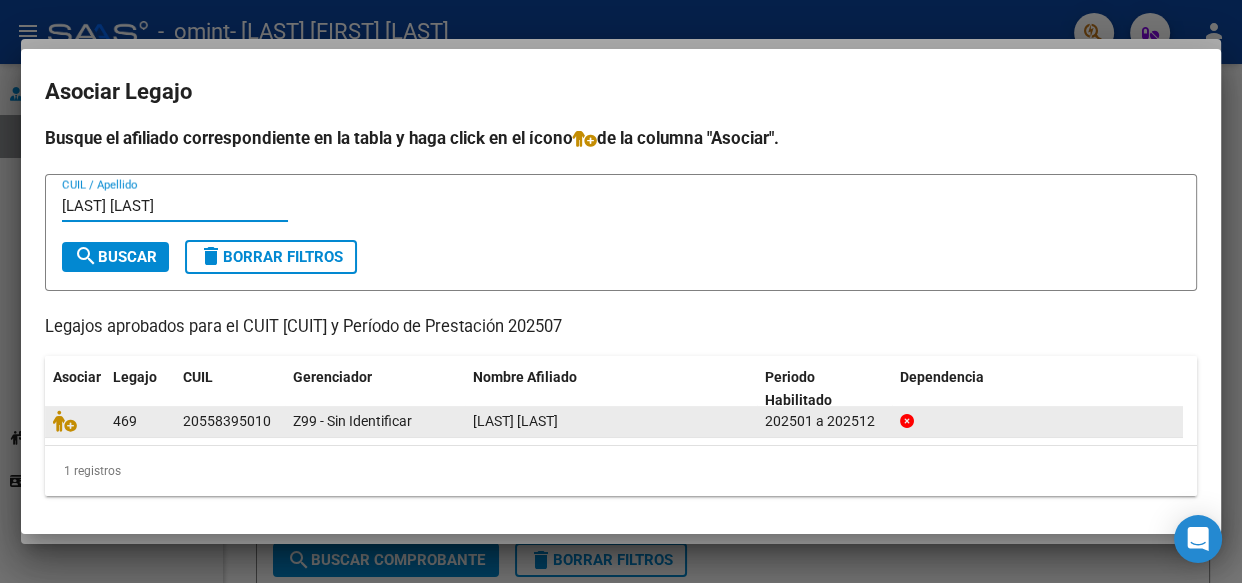 type on "[LAST] [LAST]" 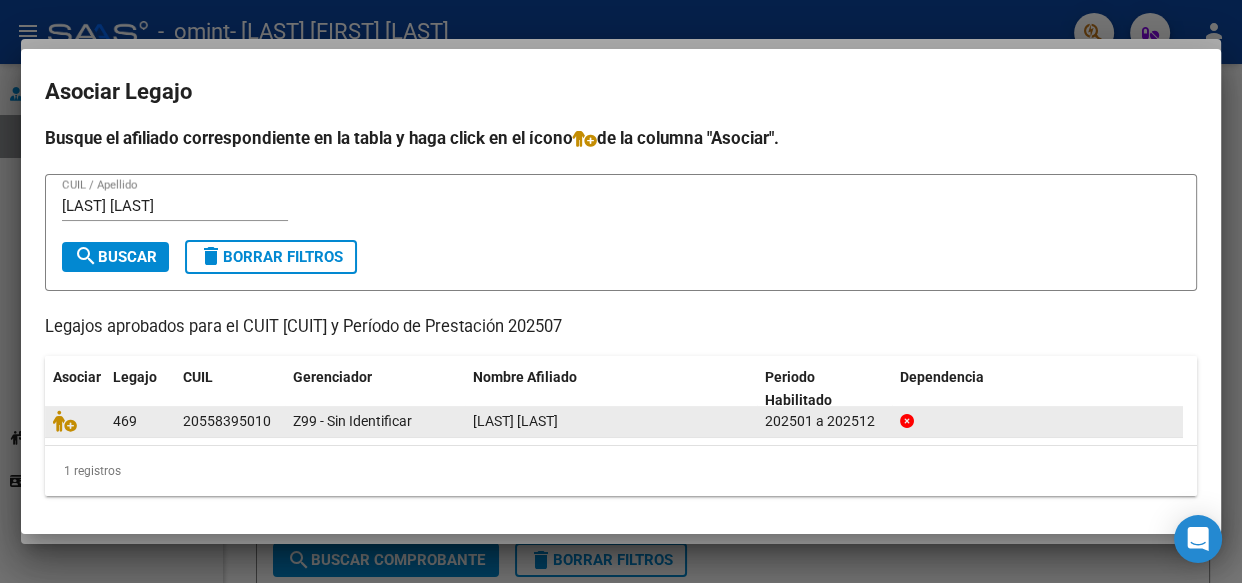 click on "202501 a 202512" 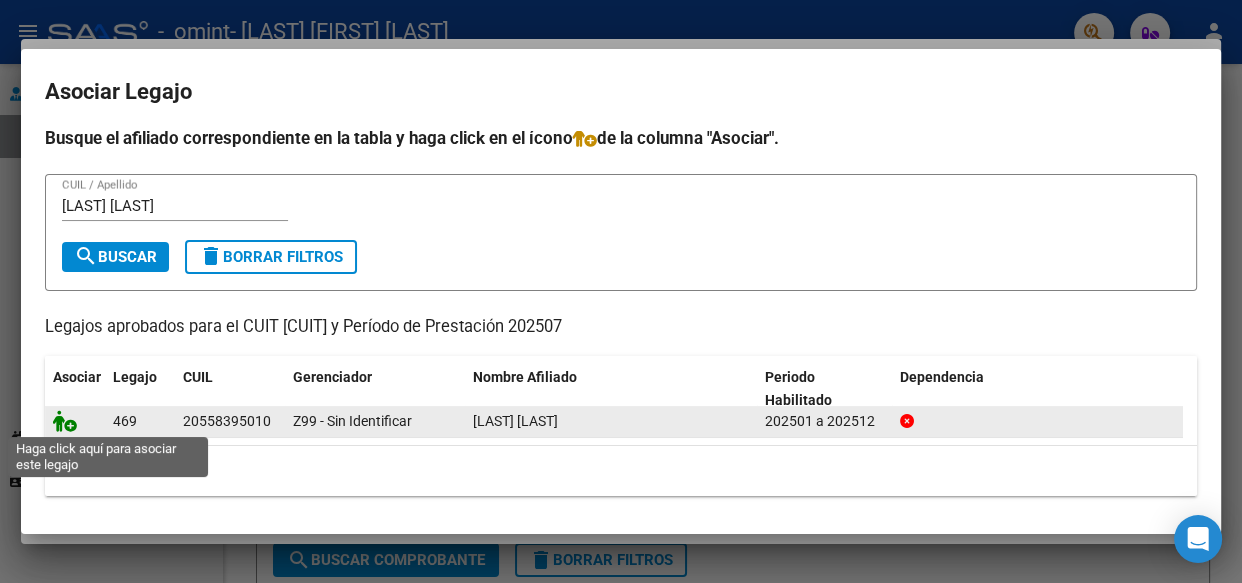 click 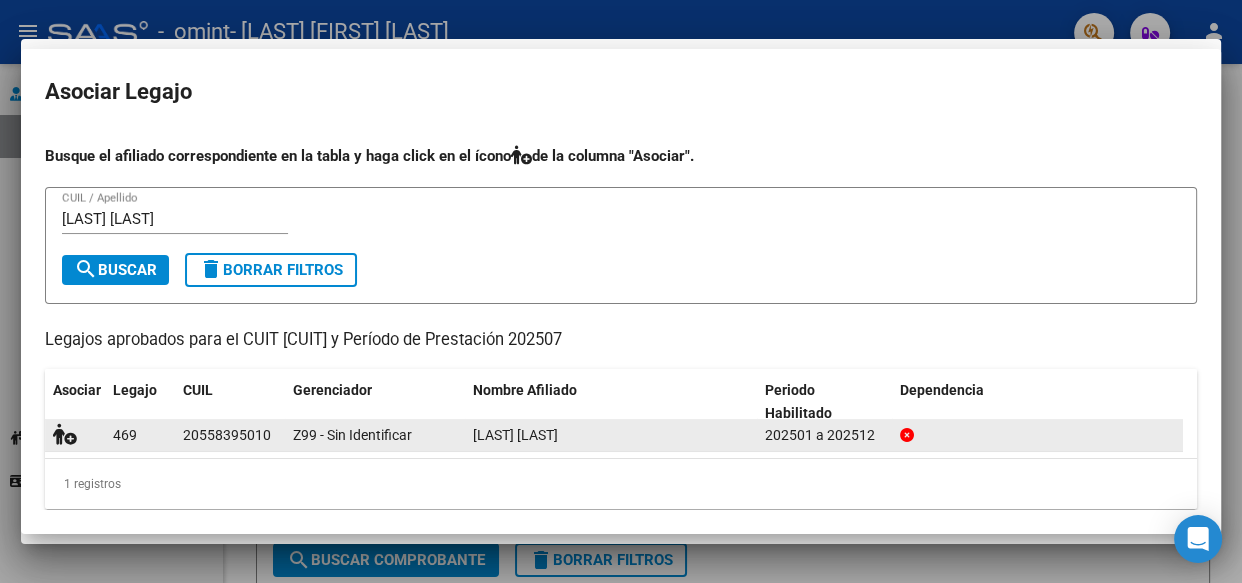 scroll, scrollTop: 1659, scrollLeft: 0, axis: vertical 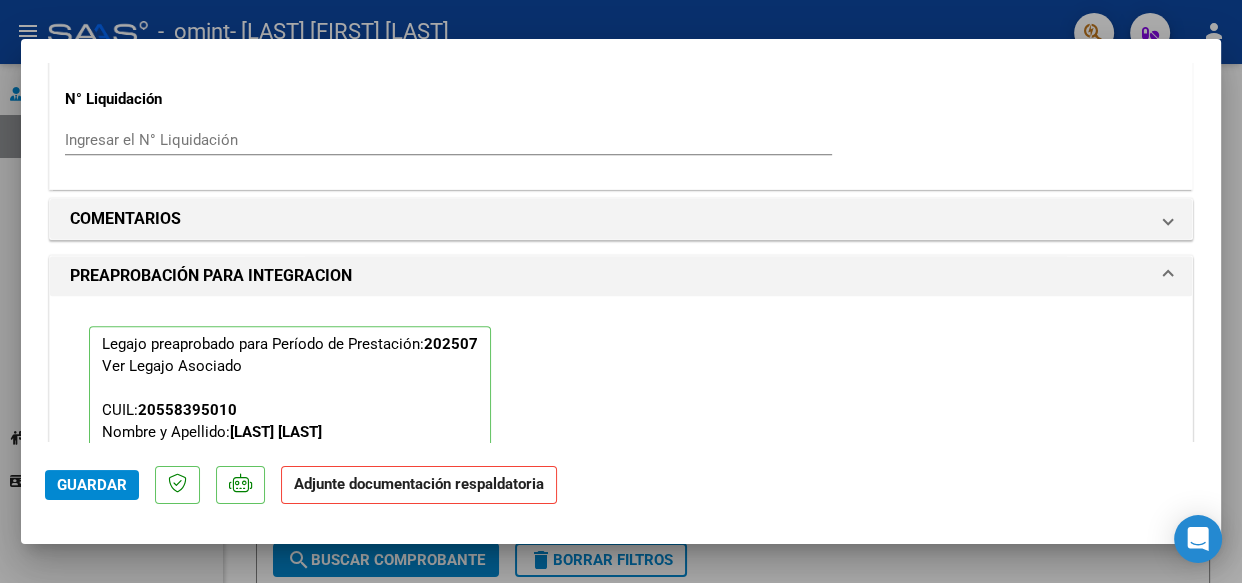 drag, startPoint x: 1205, startPoint y: 310, endPoint x: 1215, endPoint y: 331, distance: 23.259407 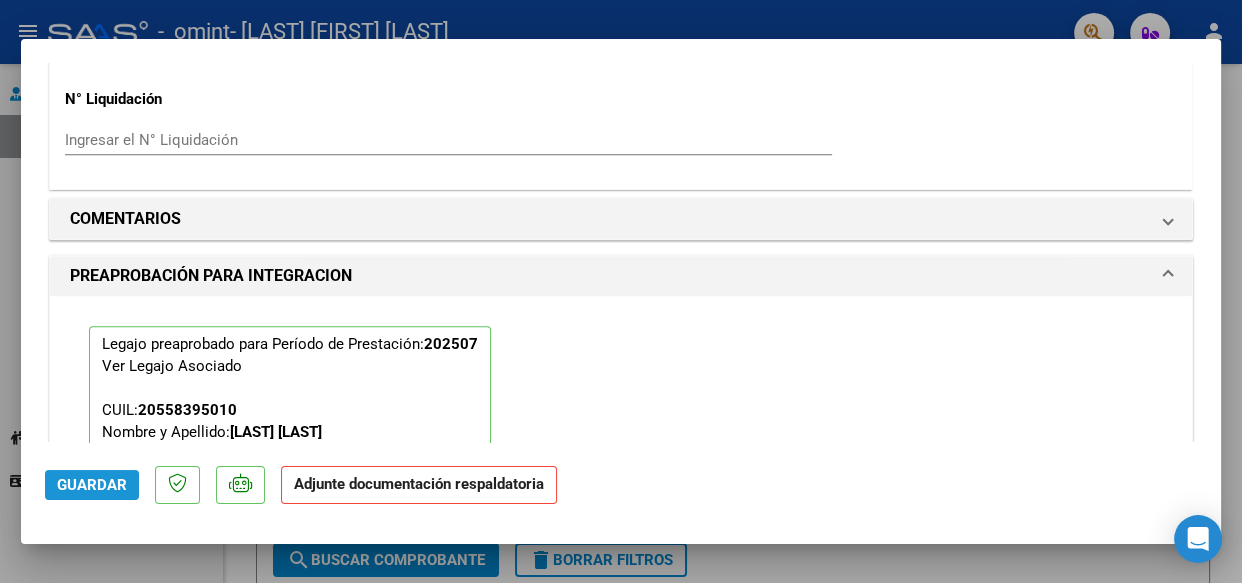 click on "Guardar" 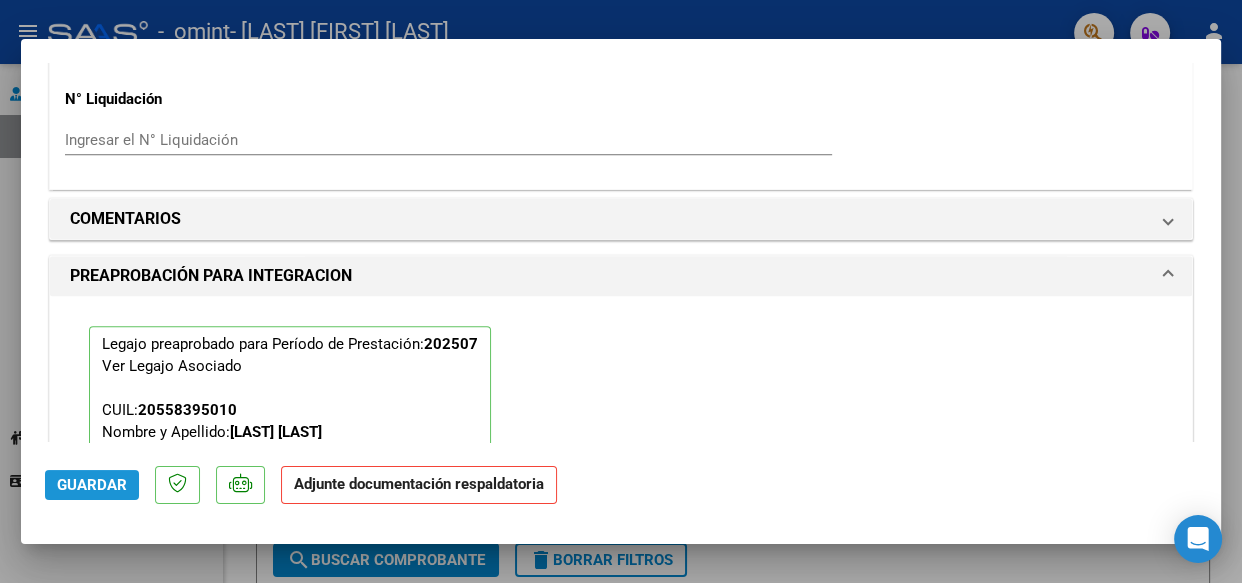 click on "Guardar" 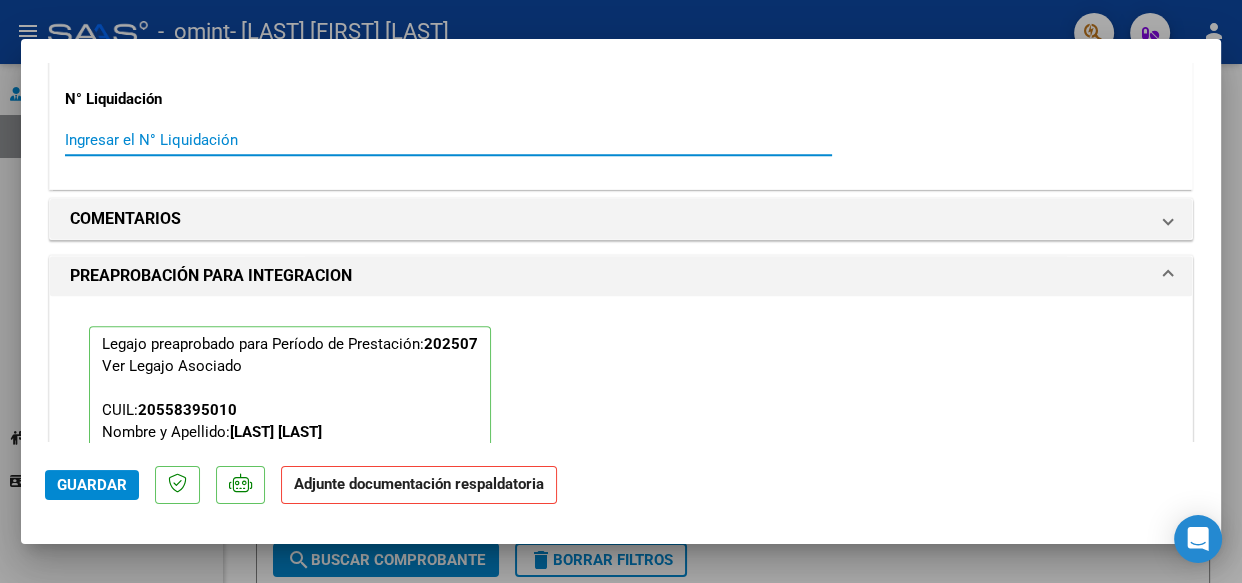 click on "Ingresar el N° Liquidación" at bounding box center [448, 140] 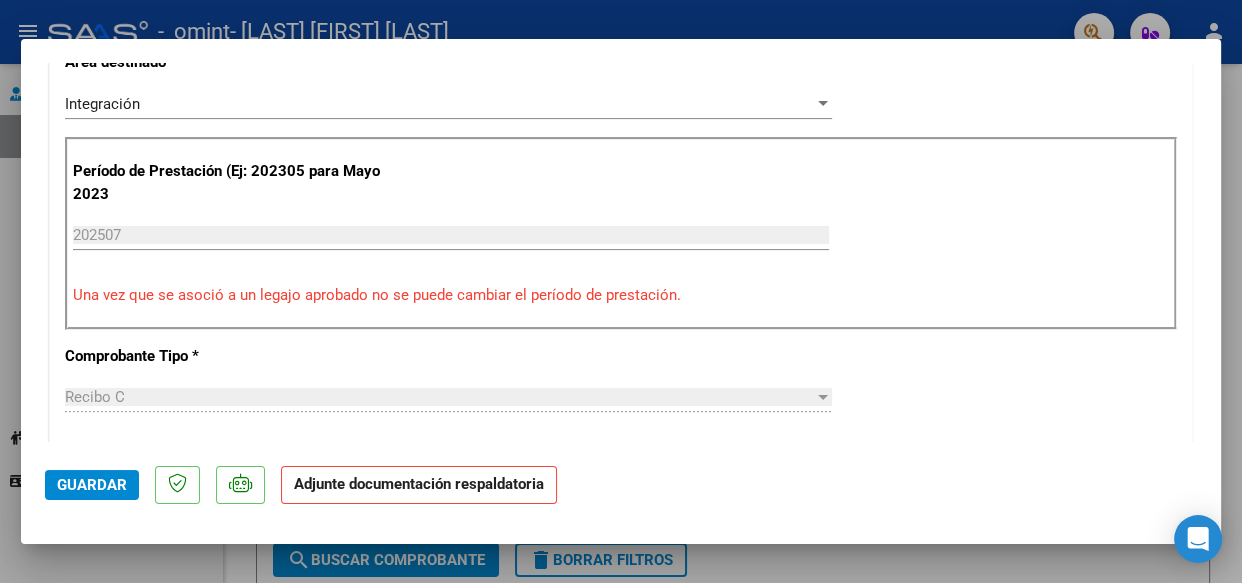 scroll, scrollTop: 515, scrollLeft: 0, axis: vertical 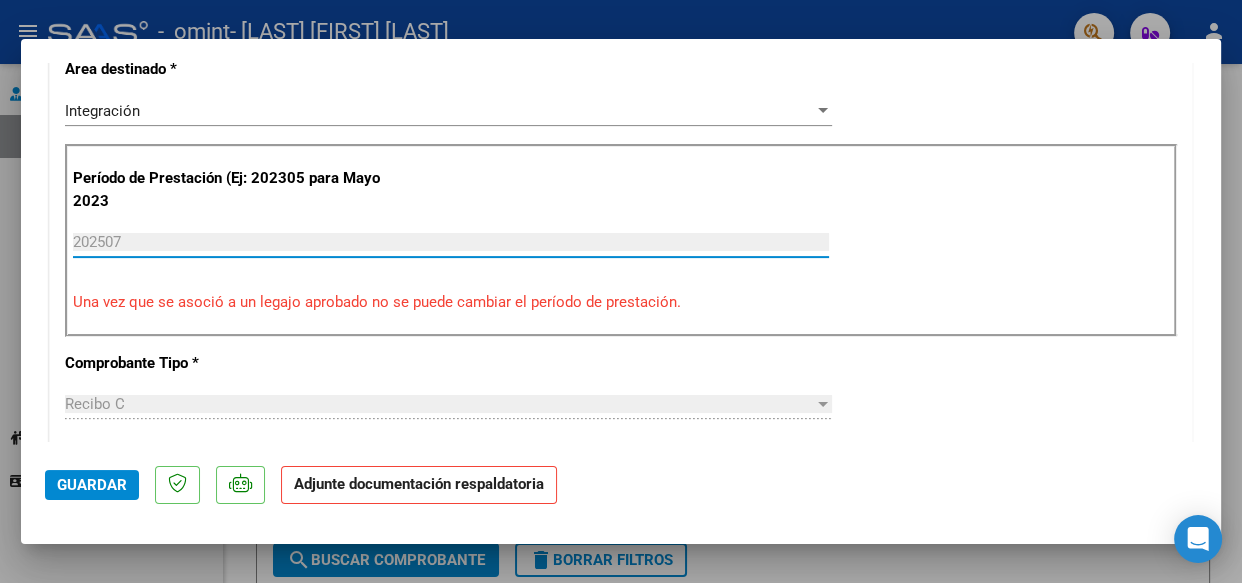 click on "202507" at bounding box center [451, 242] 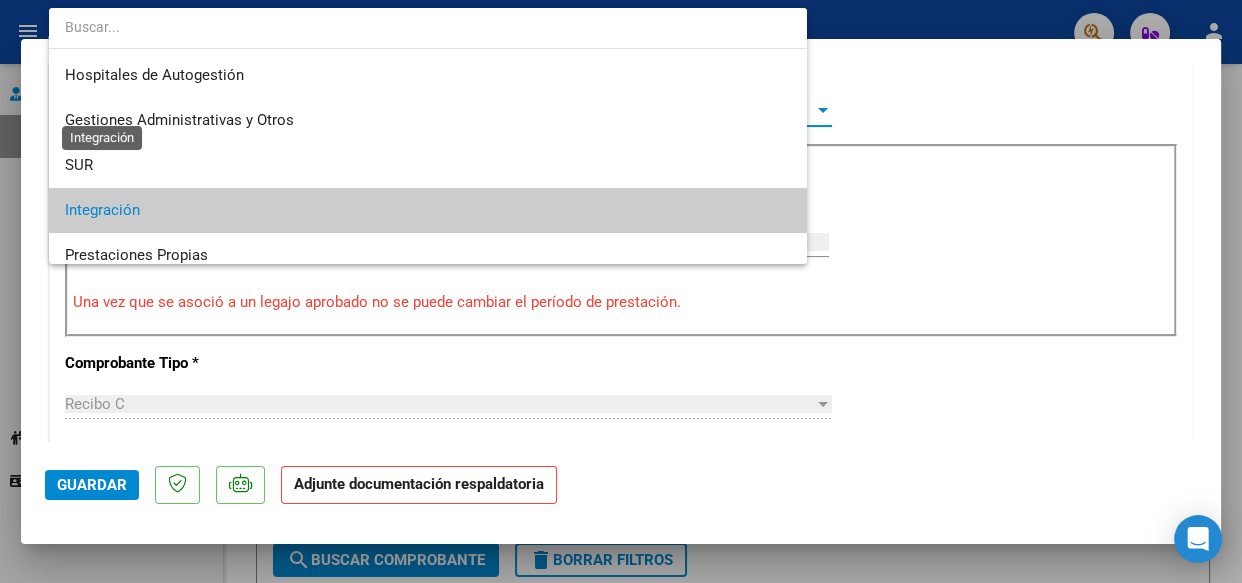 scroll, scrollTop: 100, scrollLeft: 0, axis: vertical 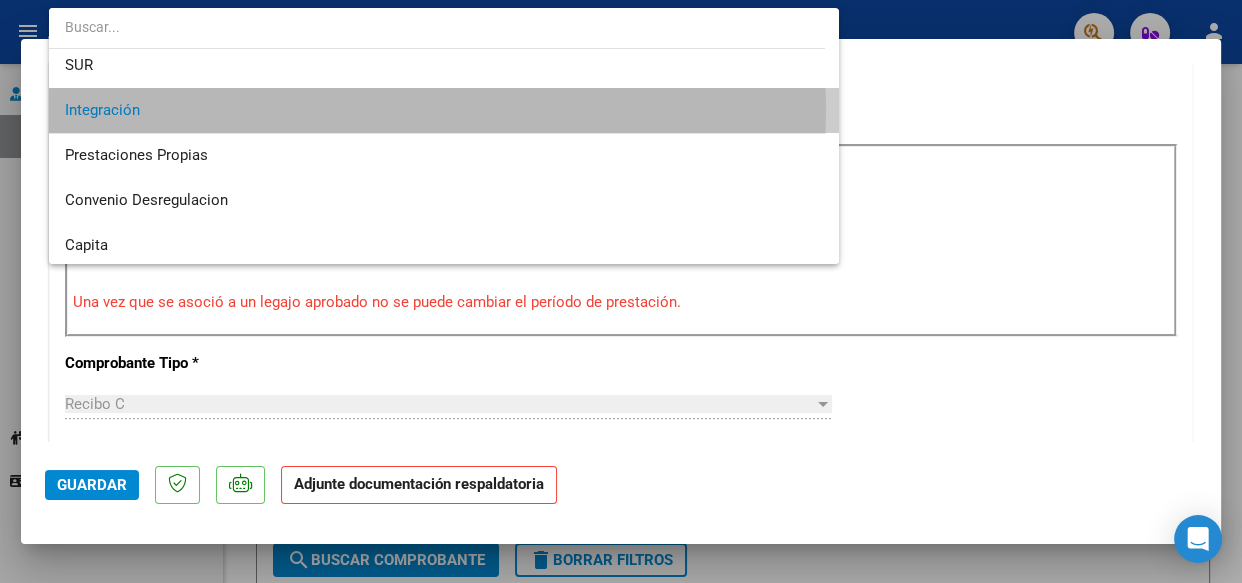 click on "Integración" at bounding box center (444, 110) 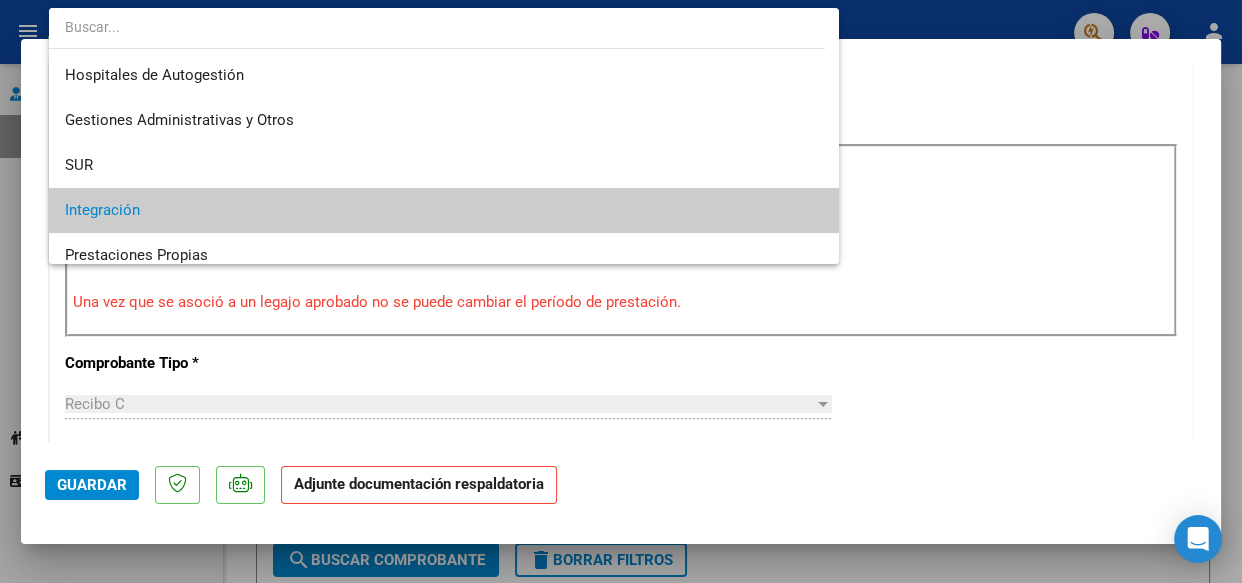 scroll, scrollTop: 100, scrollLeft: 0, axis: vertical 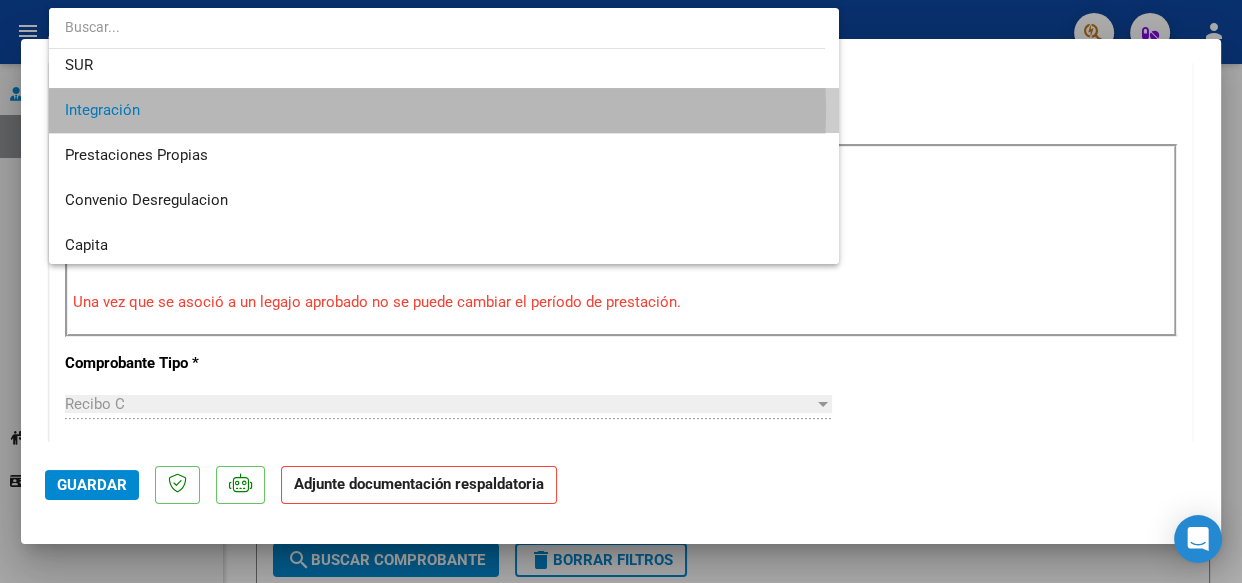 click on "Integración" at bounding box center [444, 110] 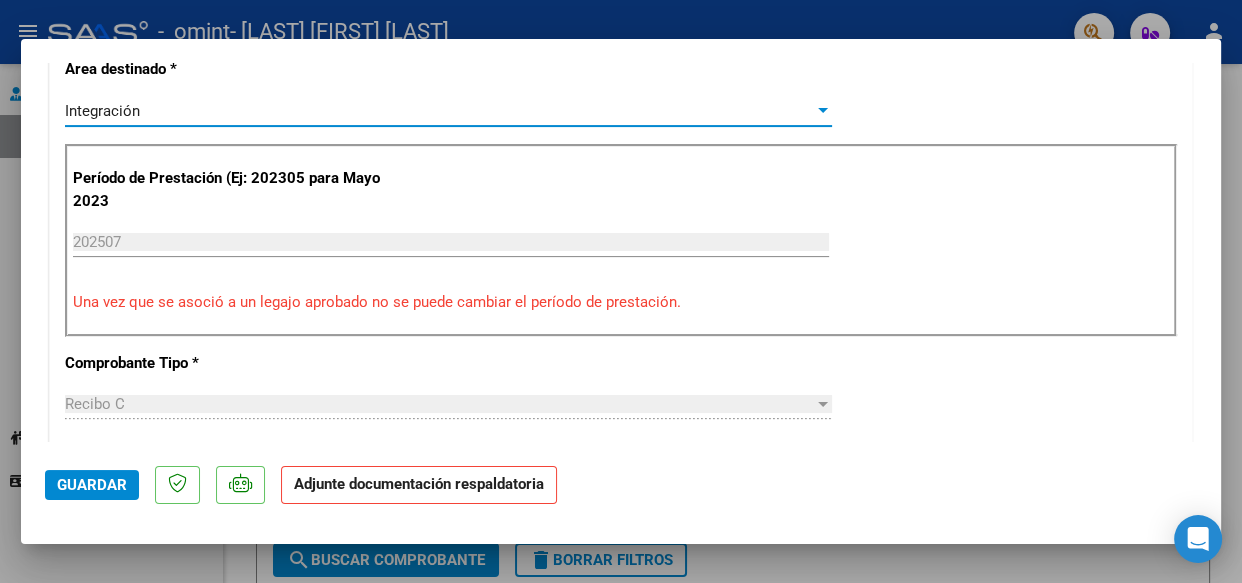 click on "202507" at bounding box center [451, 242] 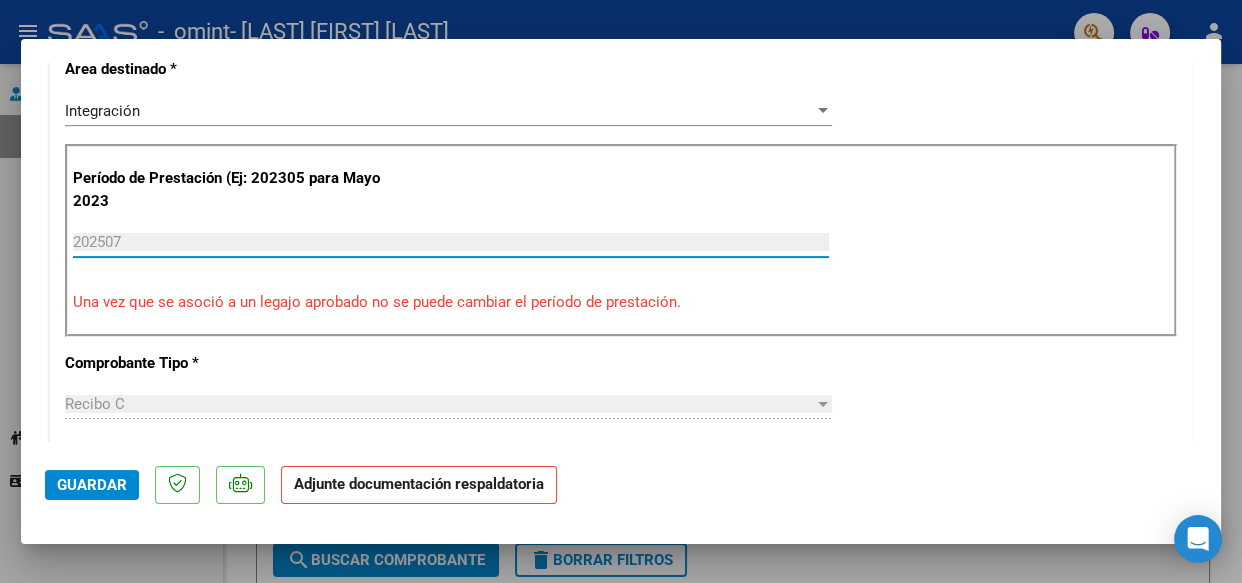 click on "202507" at bounding box center (451, 242) 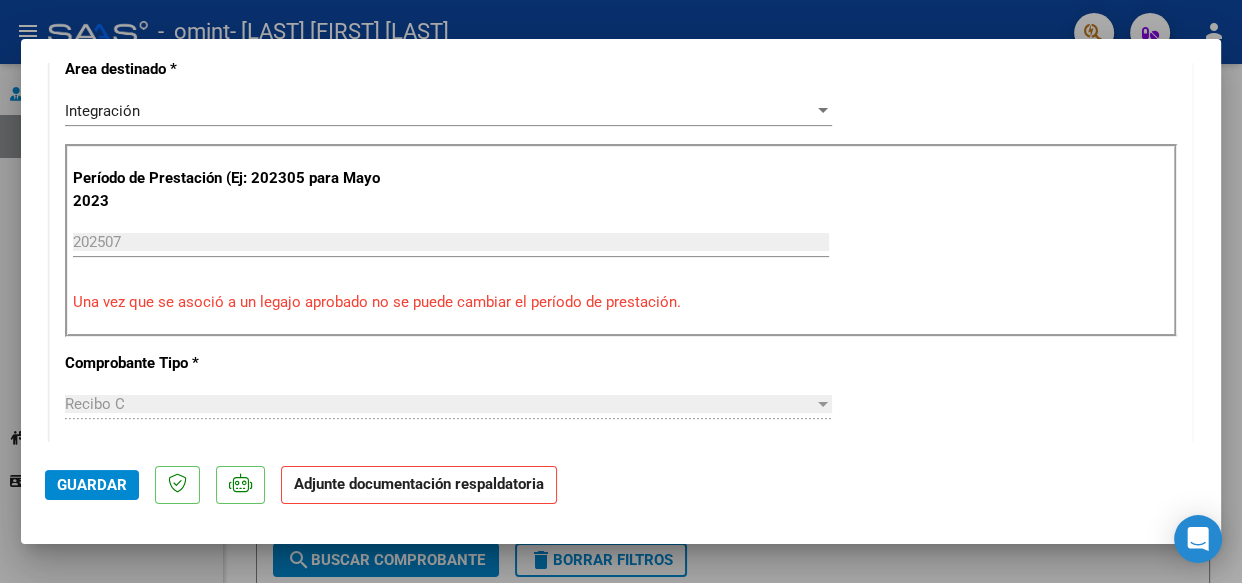 click on "Una vez que se asoció a un legajo aprobado no se puede cambiar el período de prestación." at bounding box center (621, 302) 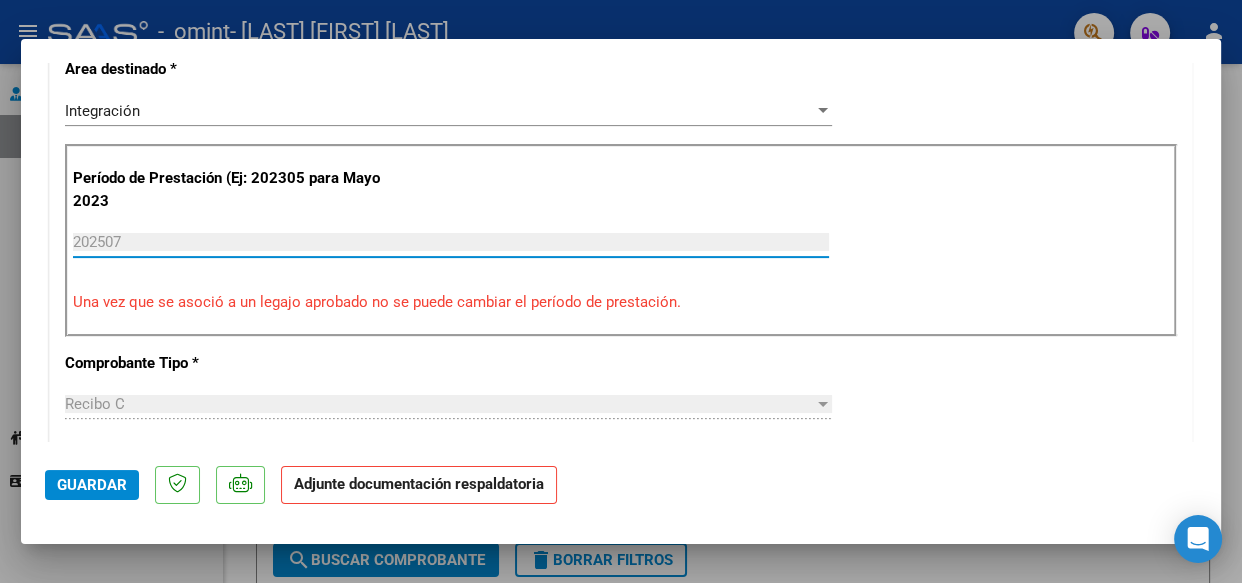 click on "202507" at bounding box center [451, 242] 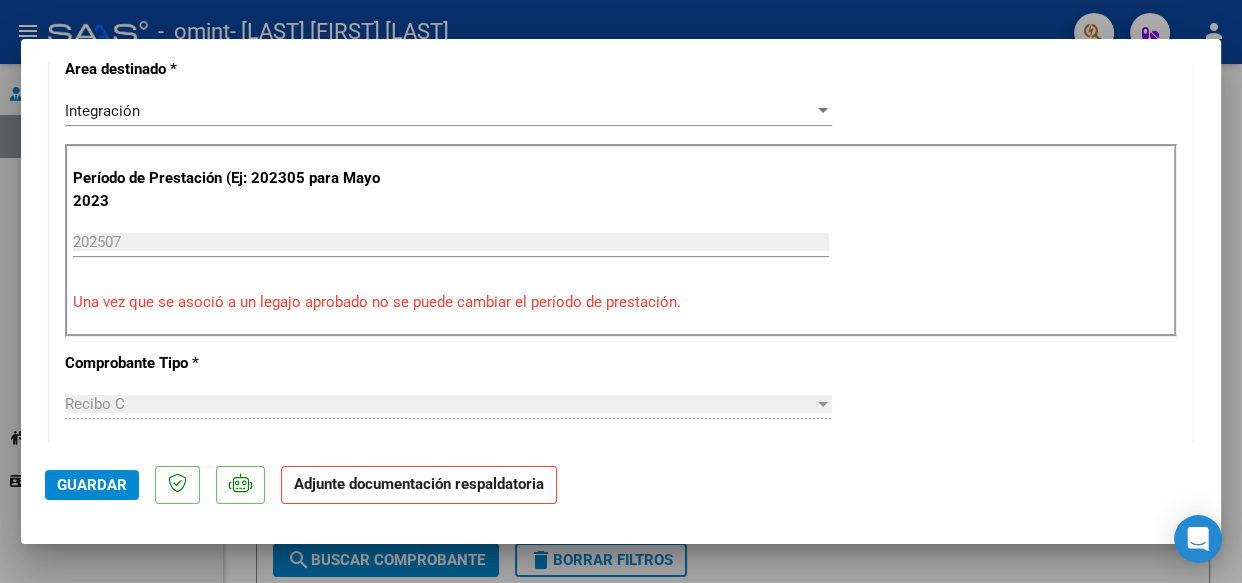 click on "Guardar" 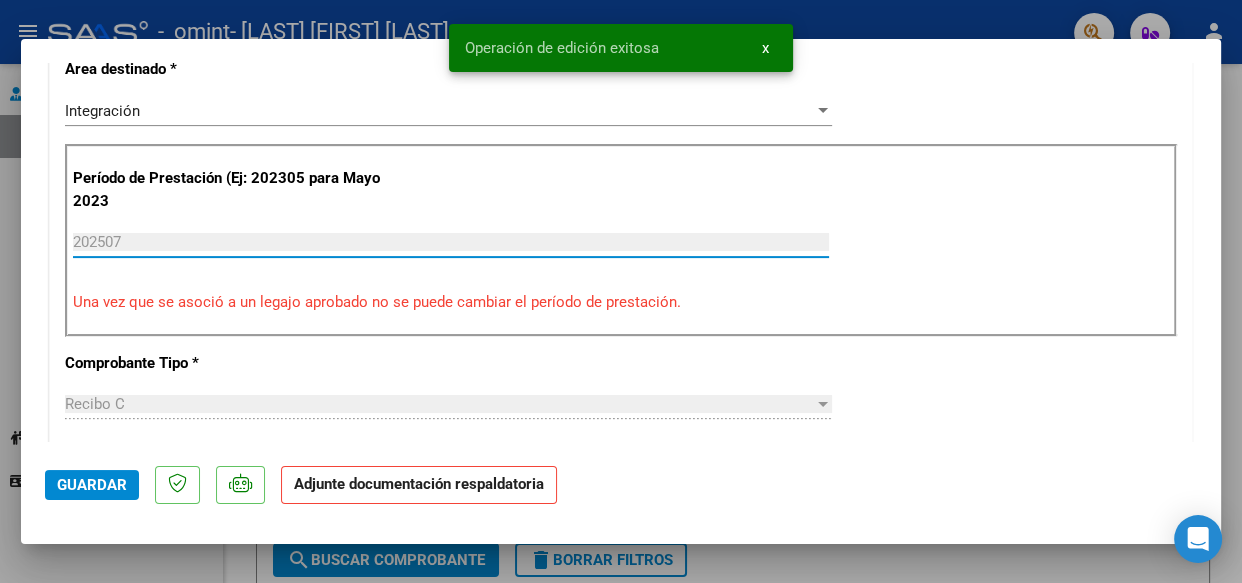 click on "202507" at bounding box center [451, 242] 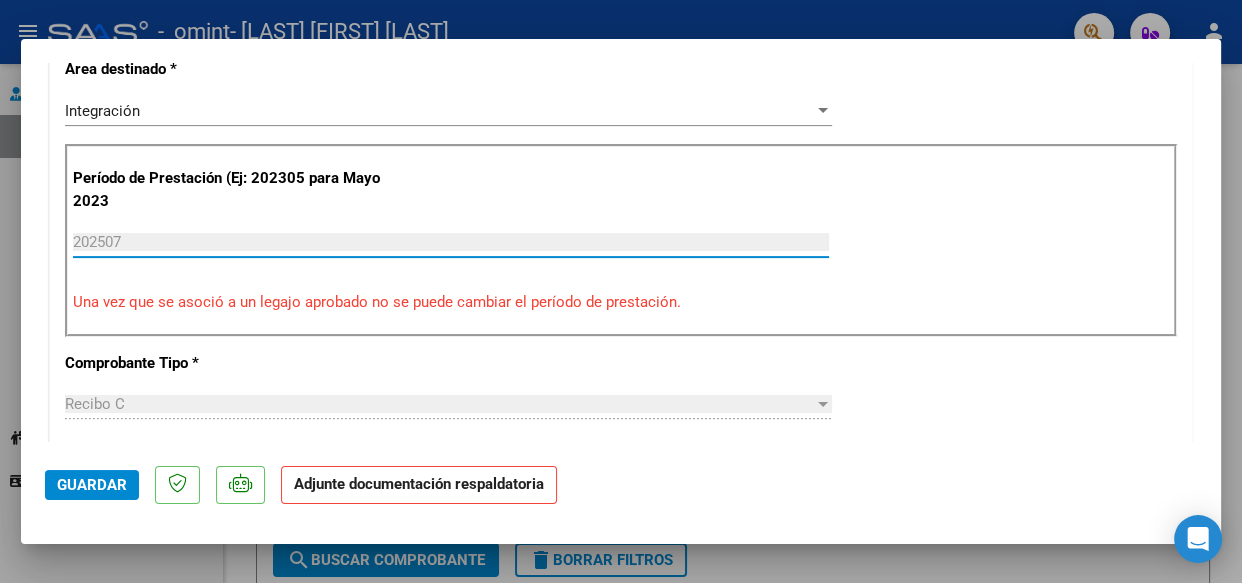 click on "Una vez que se asoció a un legajo aprobado no se puede cambiar el período de prestación." at bounding box center [621, 302] 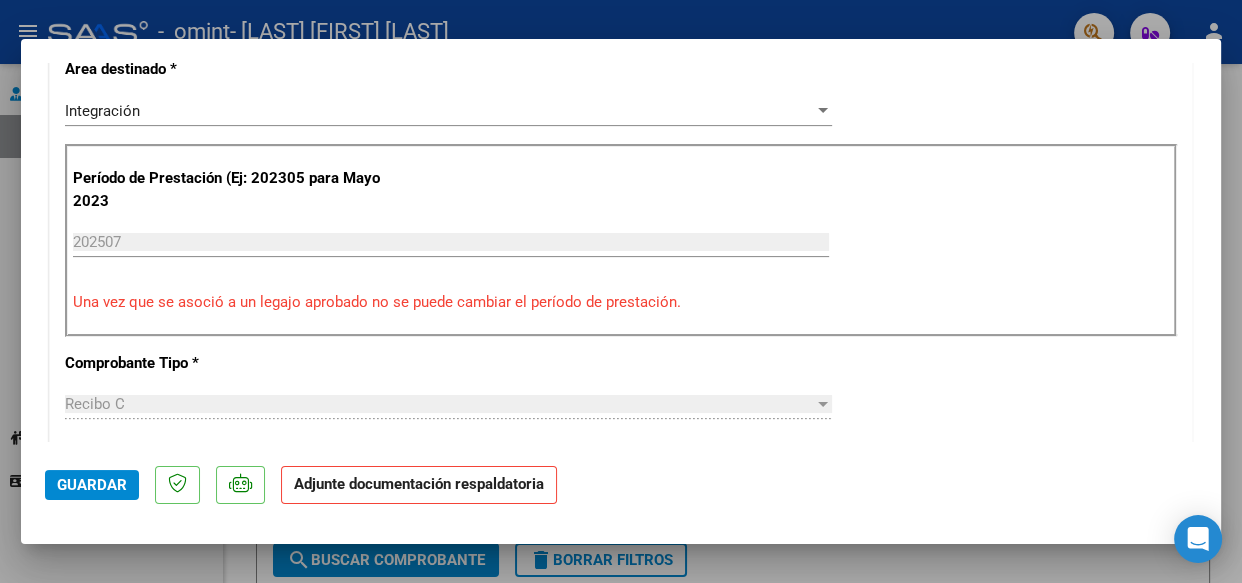 scroll, scrollTop: 0, scrollLeft: 0, axis: both 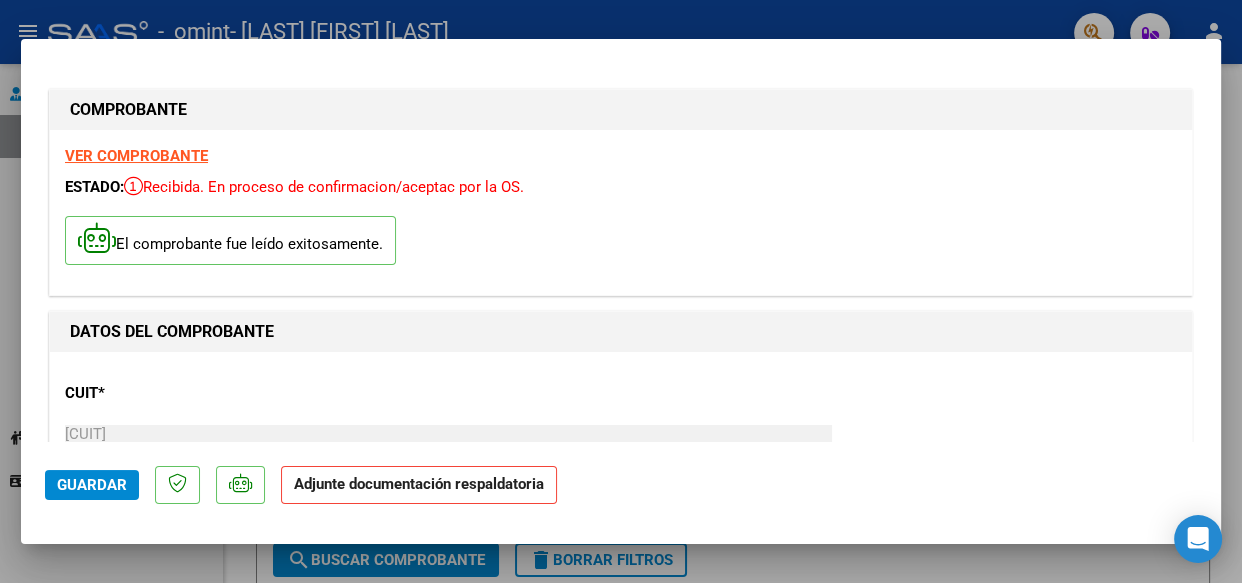click on "Adjunte documentación respaldatoria" 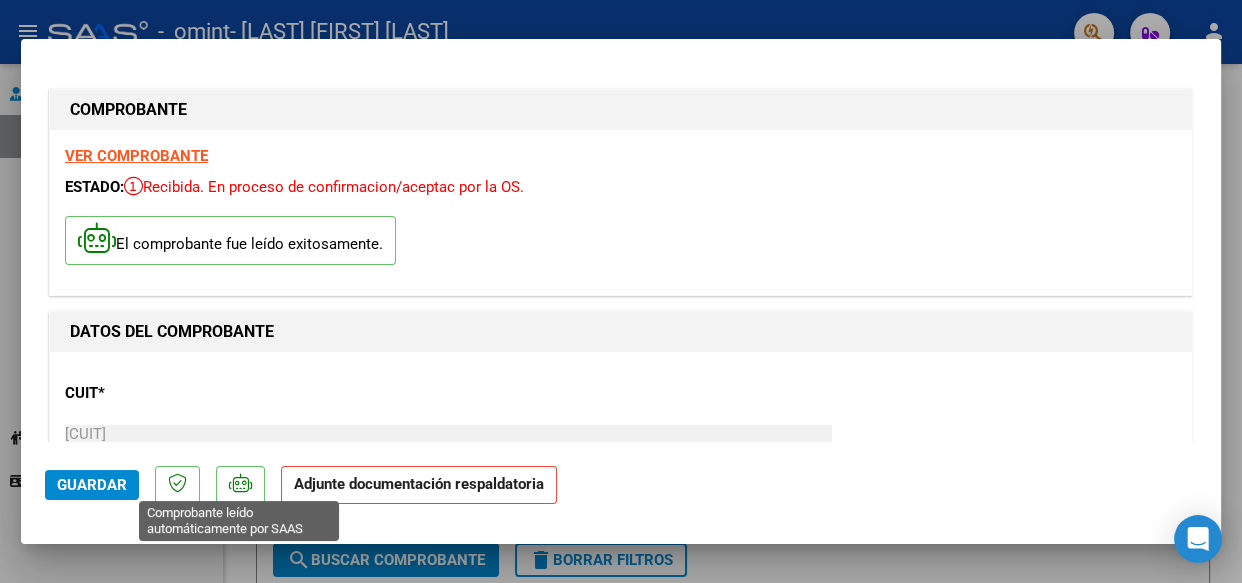 click 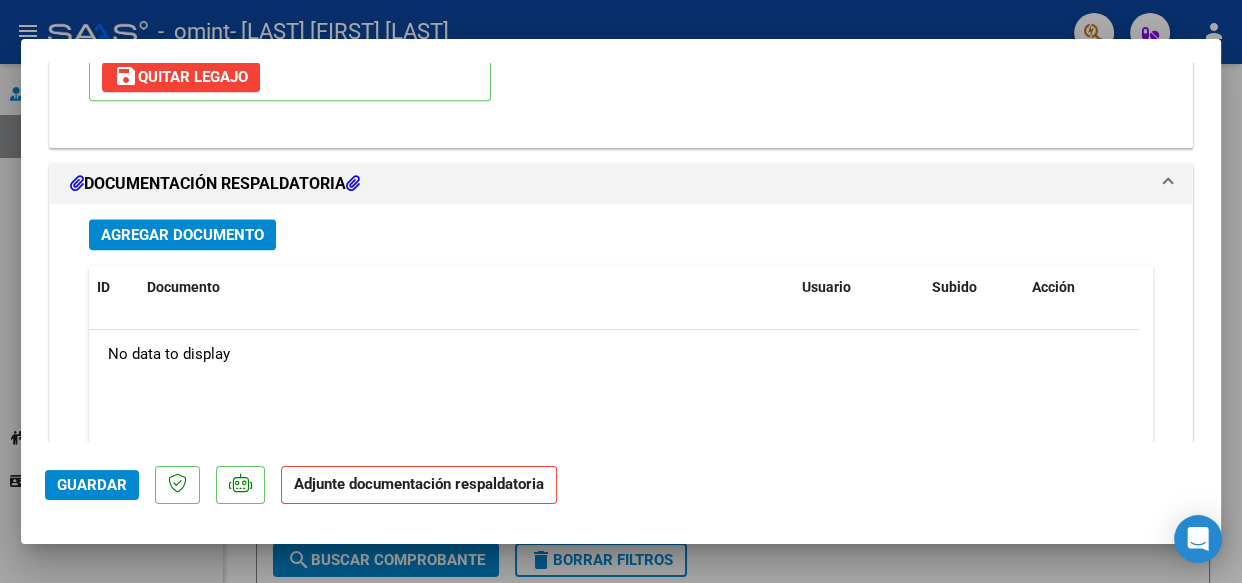 scroll, scrollTop: 2172, scrollLeft: 0, axis: vertical 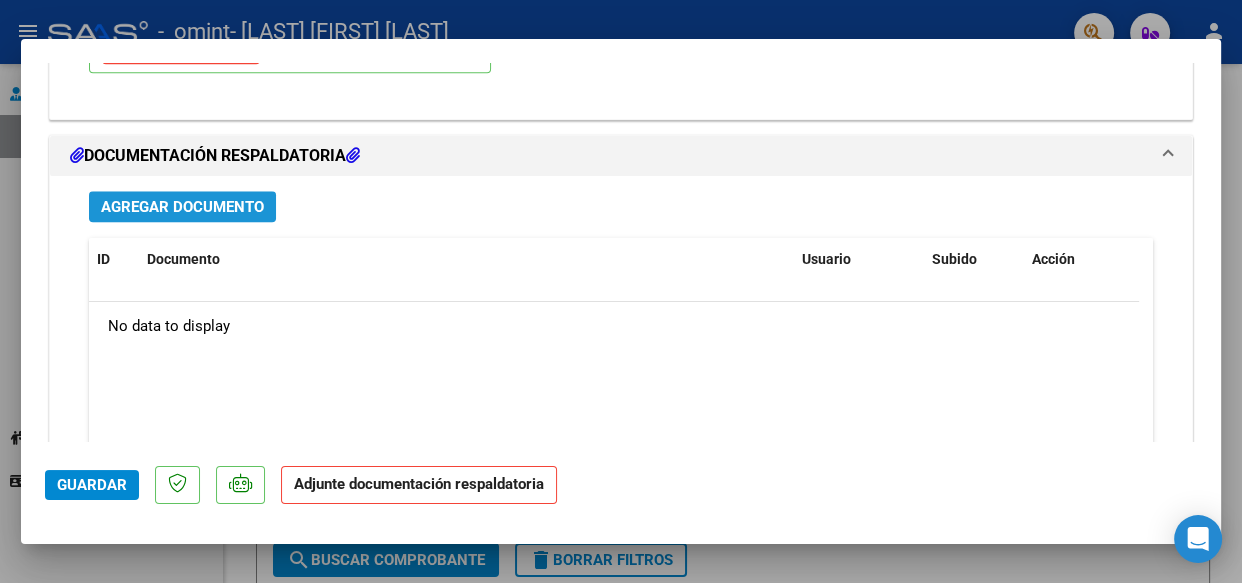 click on "Agregar Documento" at bounding box center [182, 207] 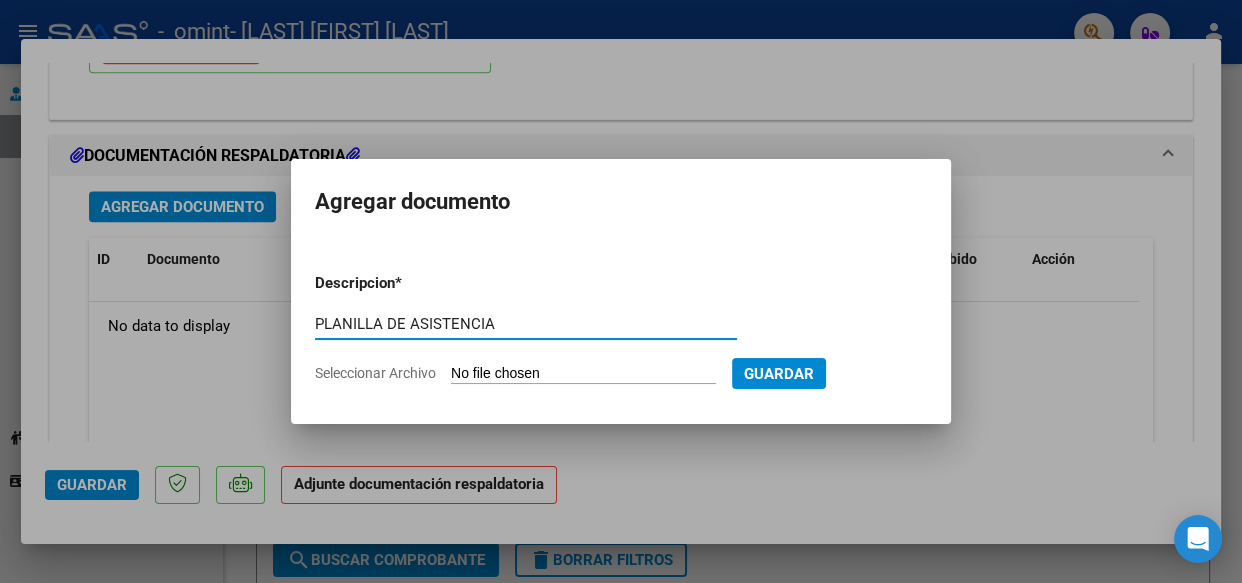 type on "PLANILLA DE ASISTENCIA" 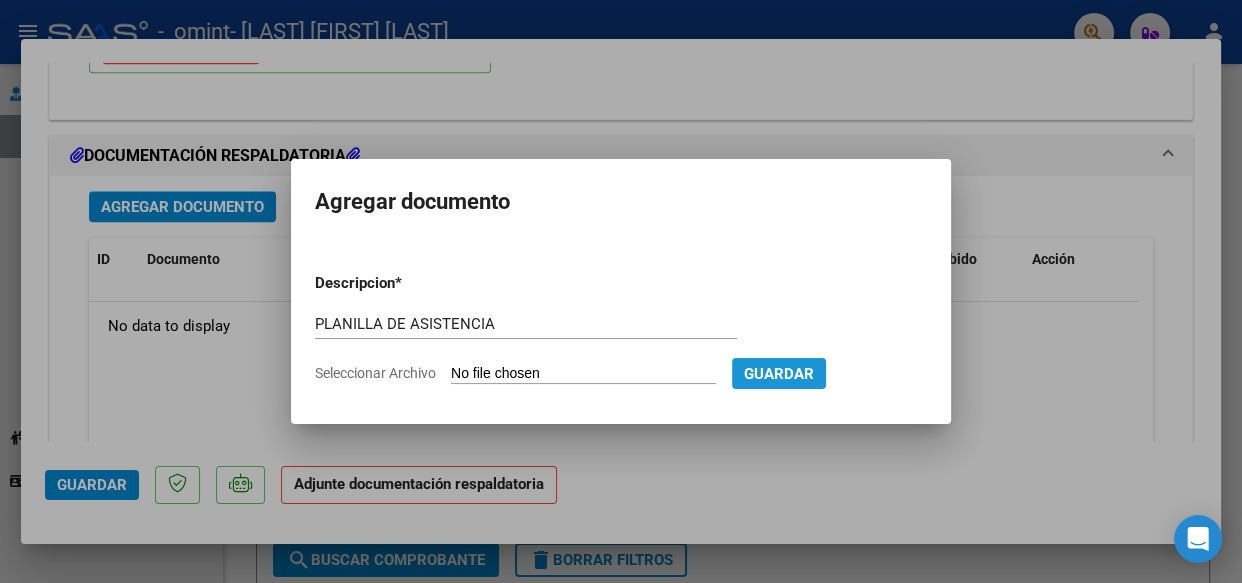 click on "Guardar" at bounding box center (779, 374) 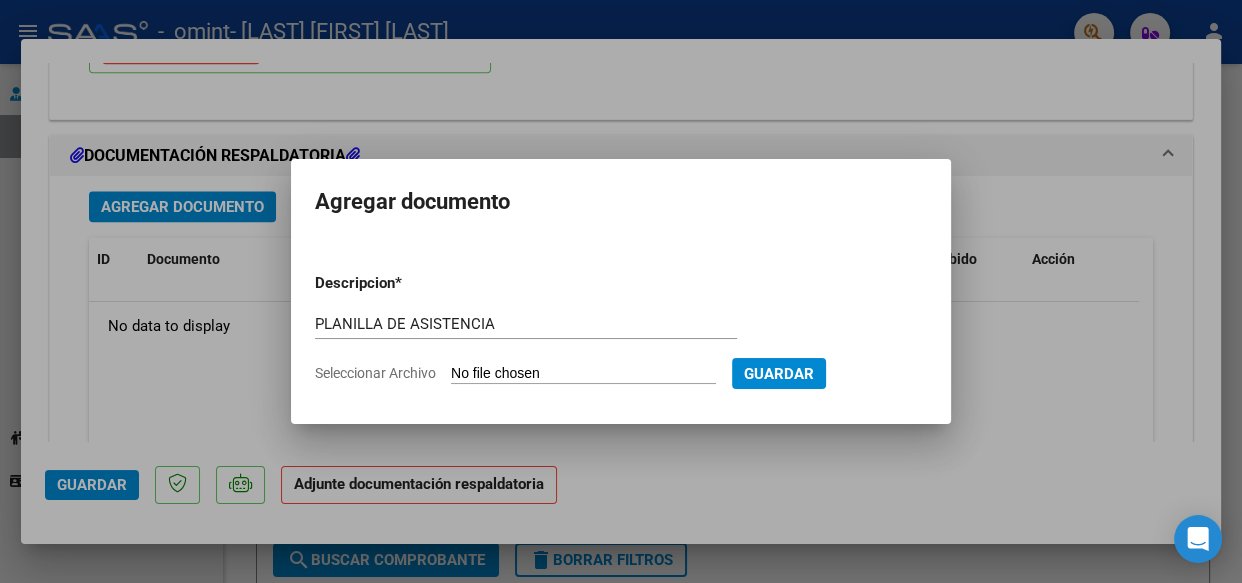 click on "Seleccionar Archivo" 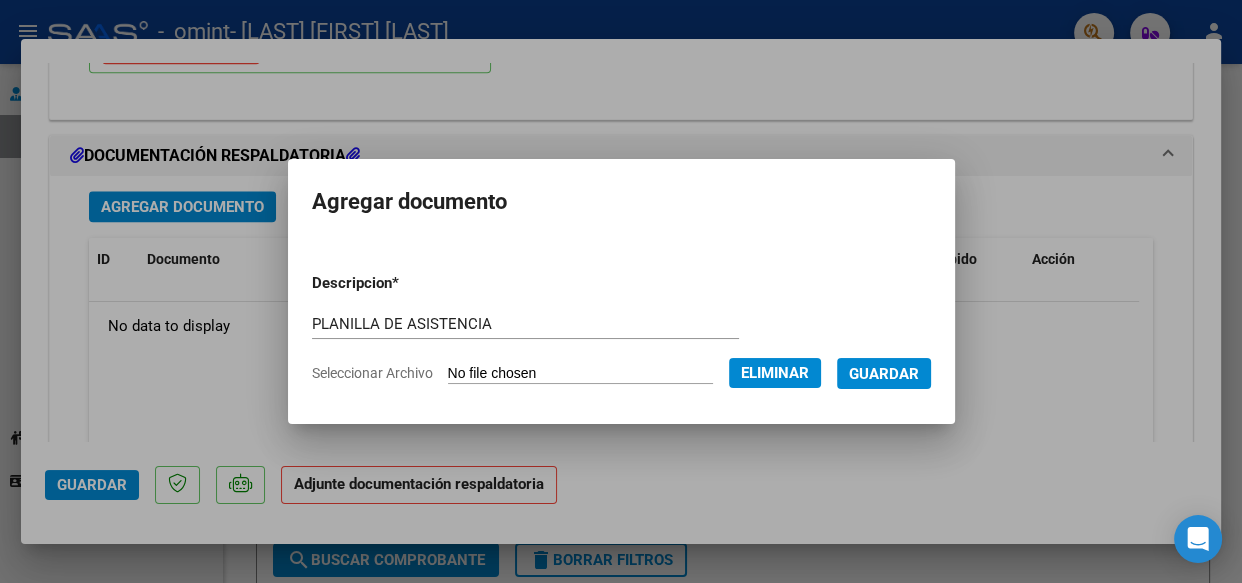 click on "Guardar" at bounding box center (884, 374) 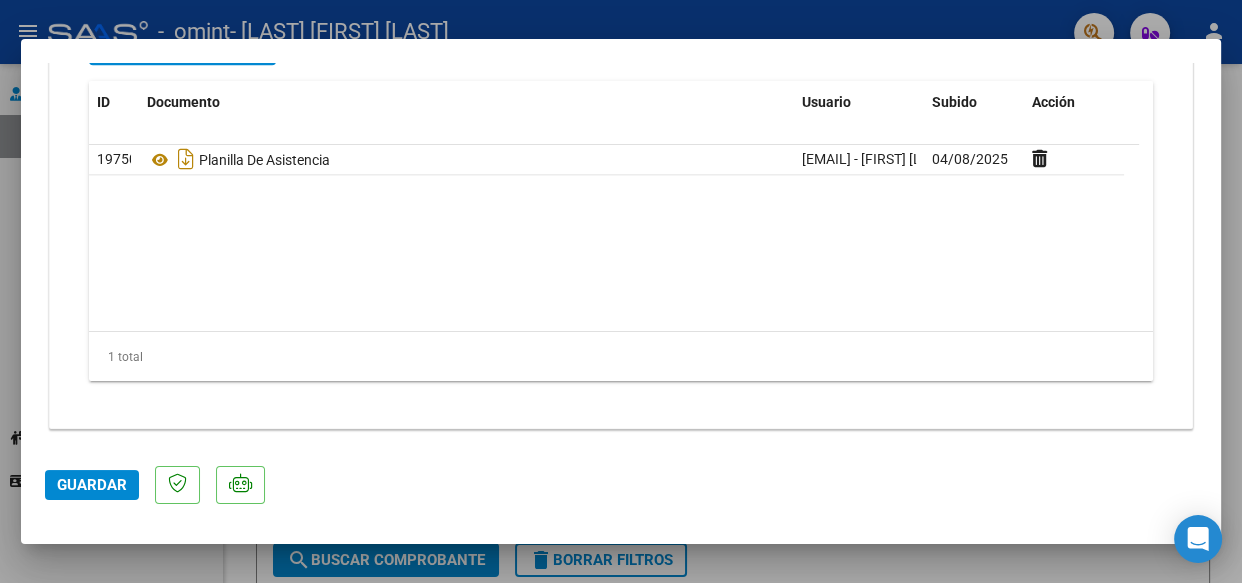 scroll, scrollTop: 2051, scrollLeft: 0, axis: vertical 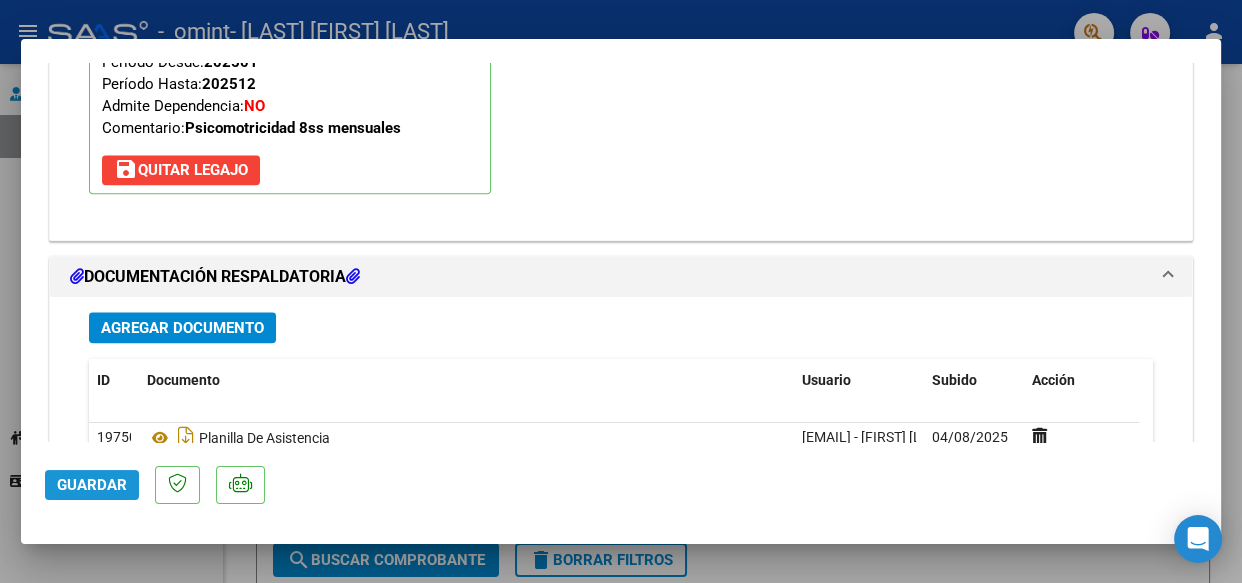 click on "Guardar" 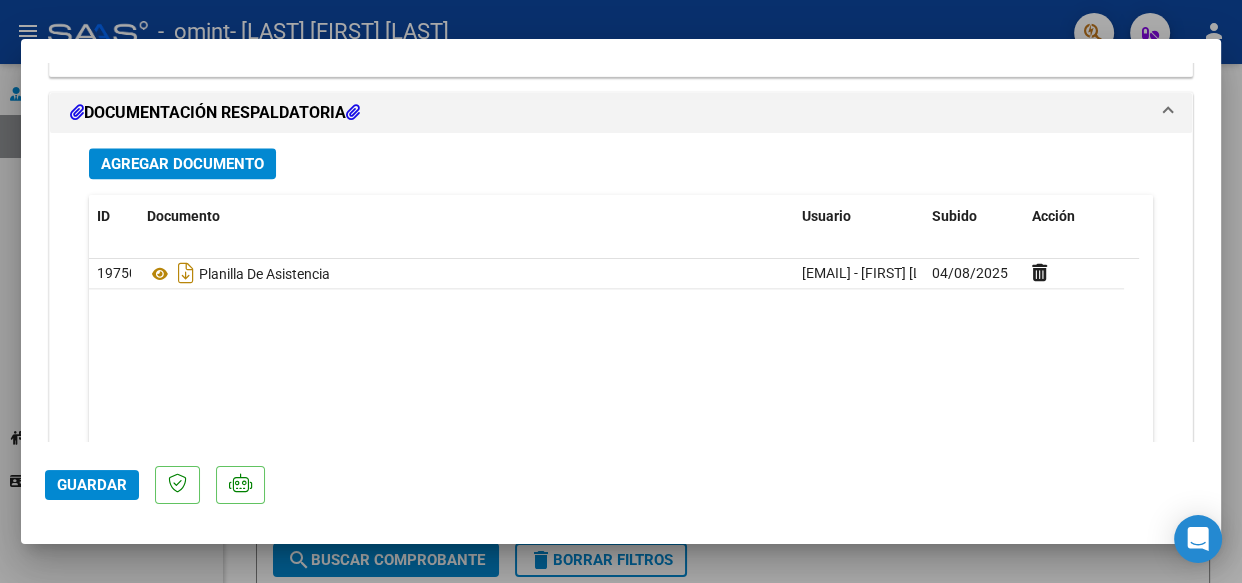 scroll, scrollTop: 2329, scrollLeft: 0, axis: vertical 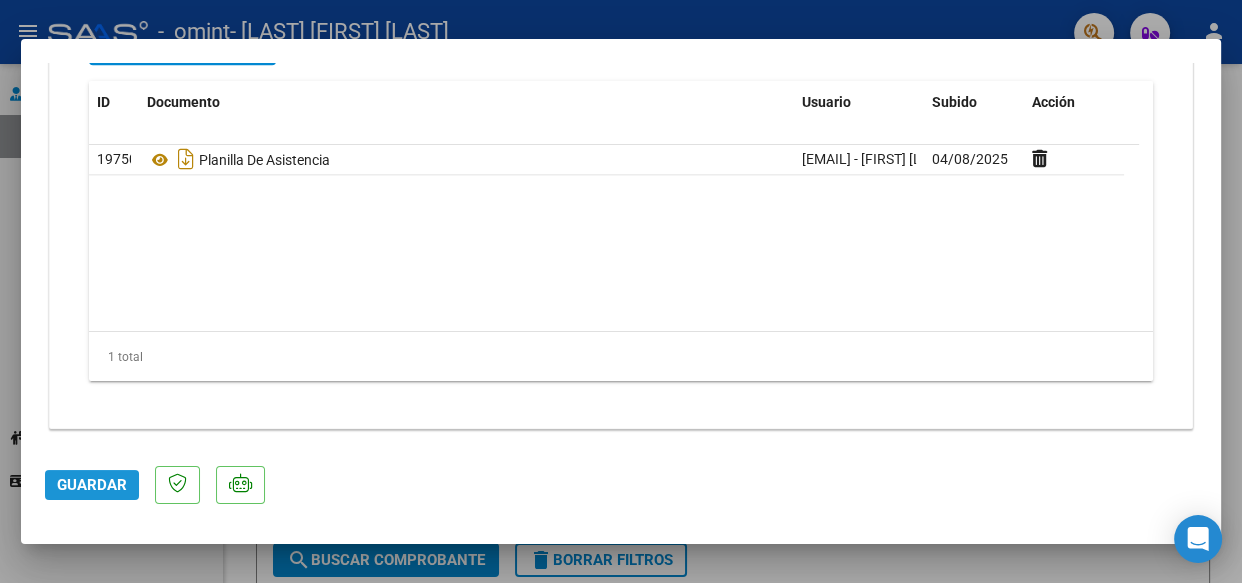 click on "Guardar" 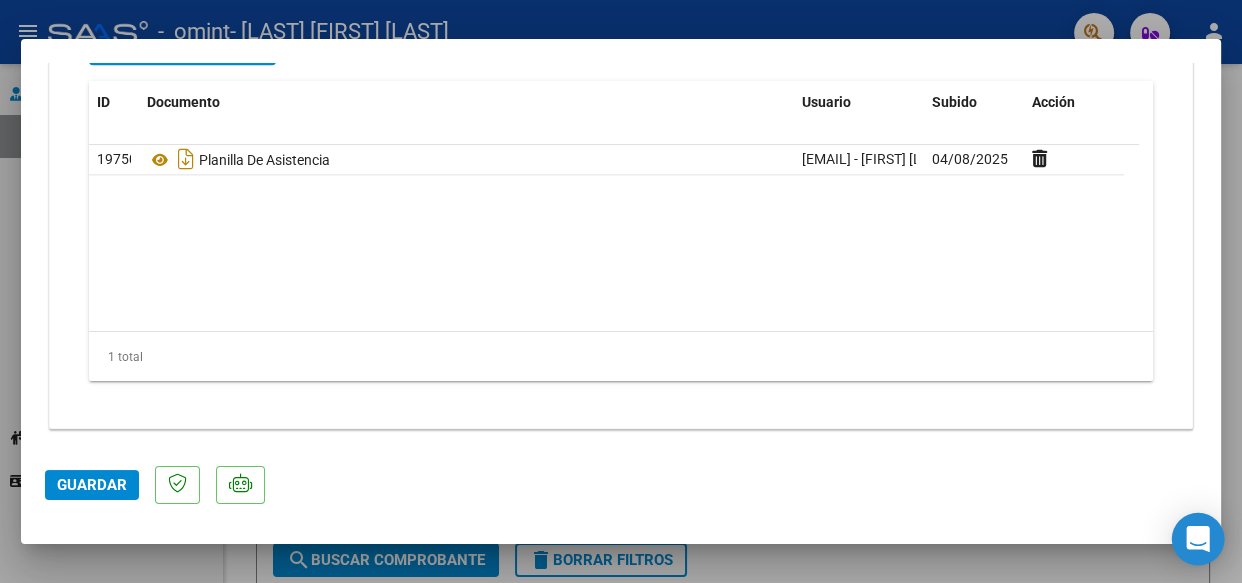 click 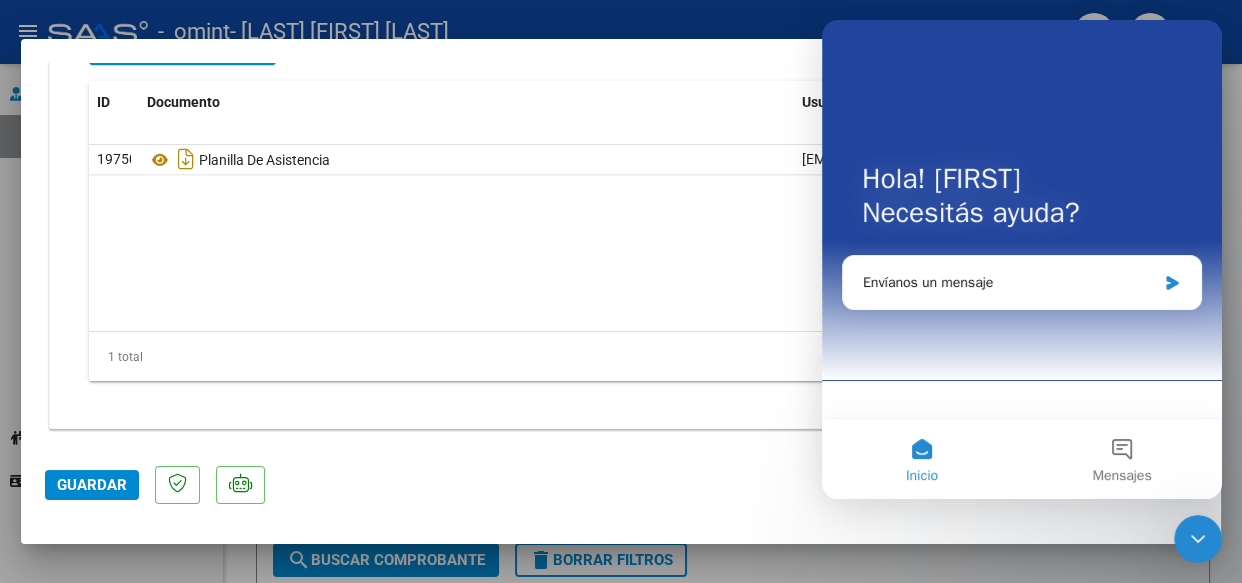 scroll, scrollTop: 0, scrollLeft: 0, axis: both 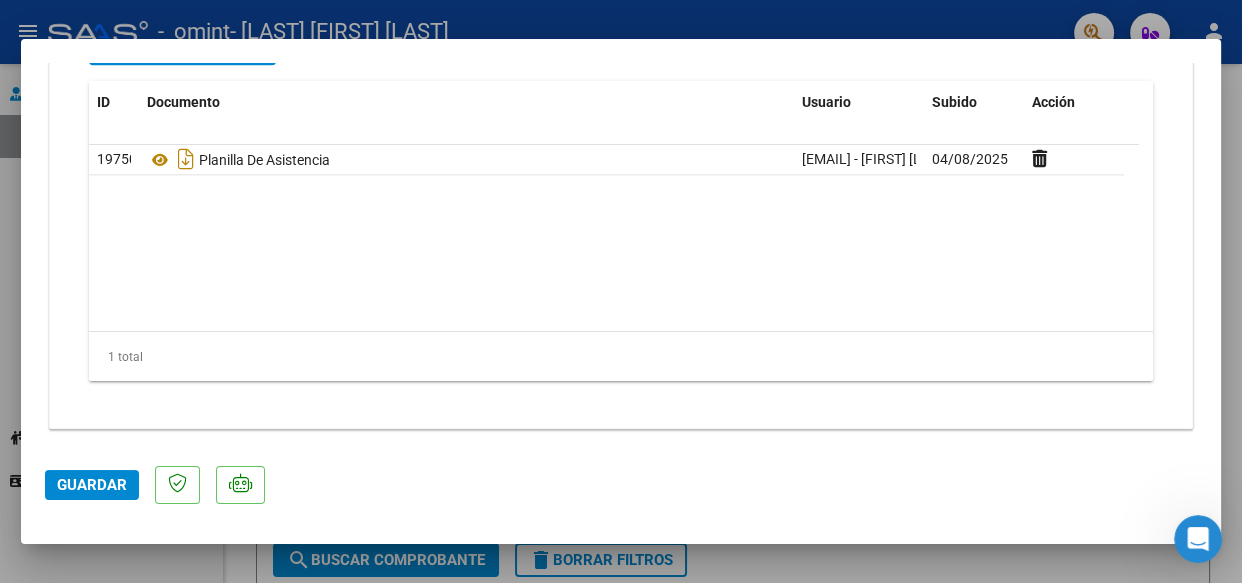 click on "Guardar" 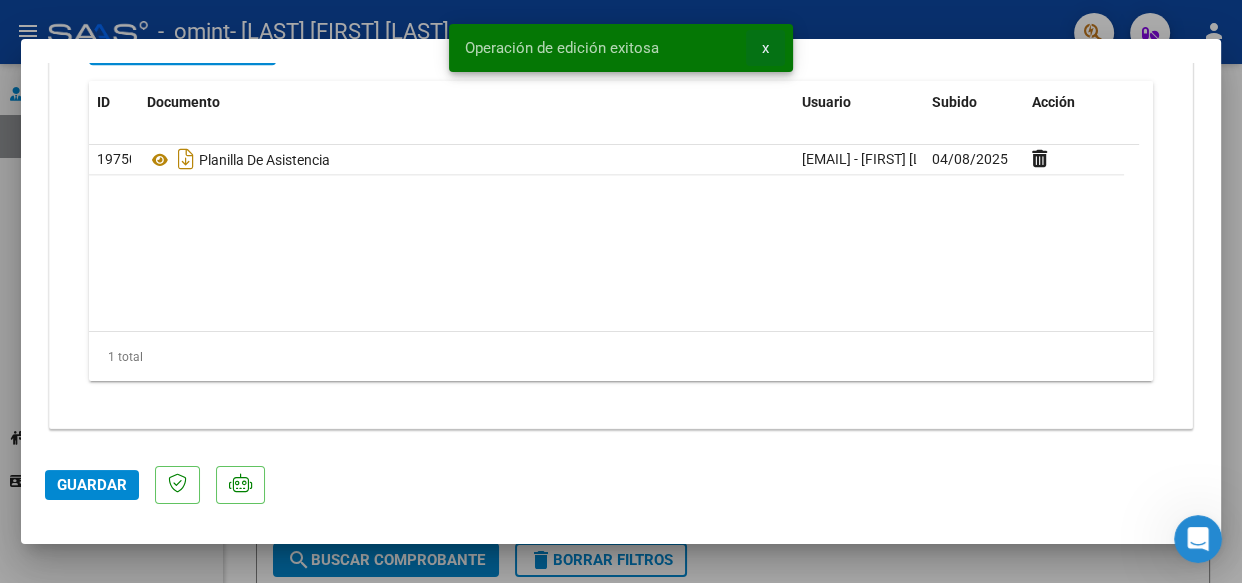 click on "x" at bounding box center (765, 48) 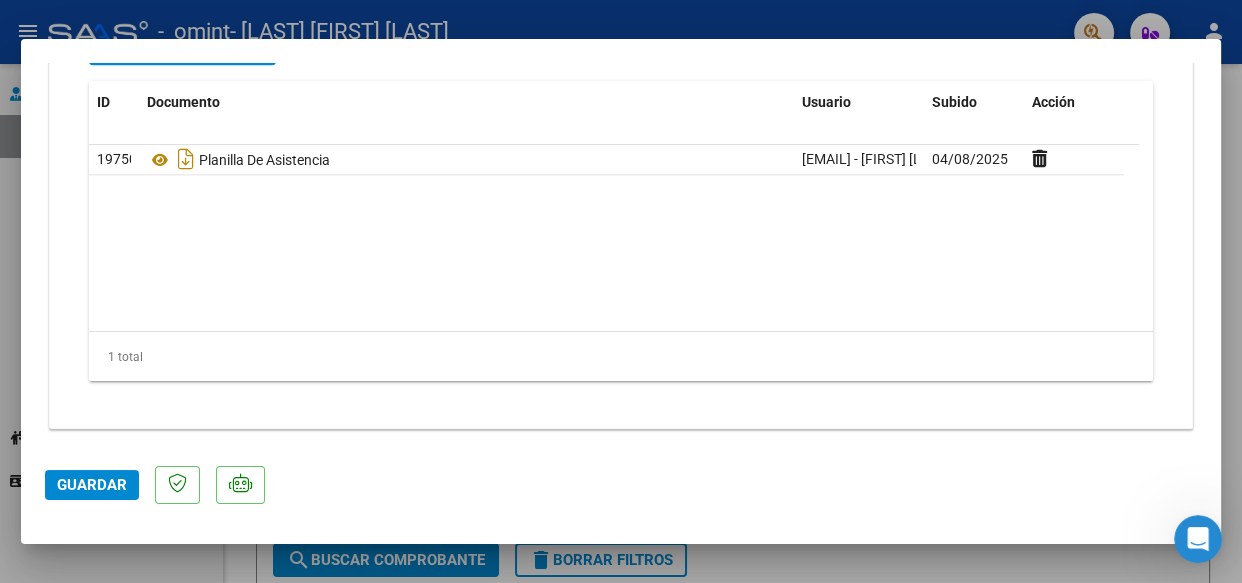 click at bounding box center (621, 291) 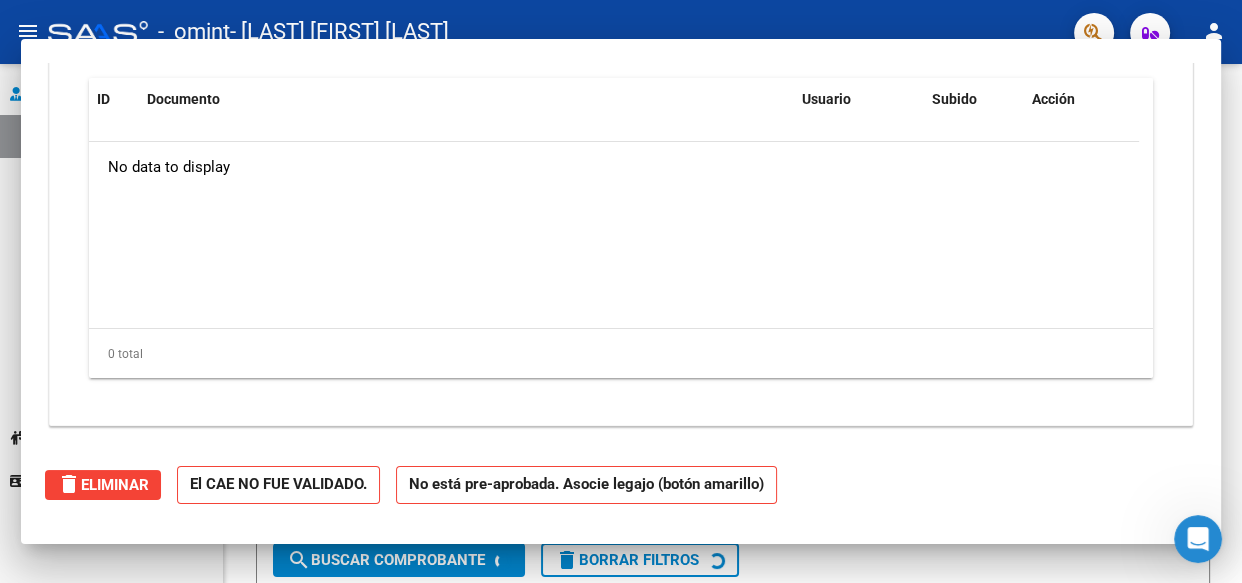 scroll, scrollTop: 2088, scrollLeft: 0, axis: vertical 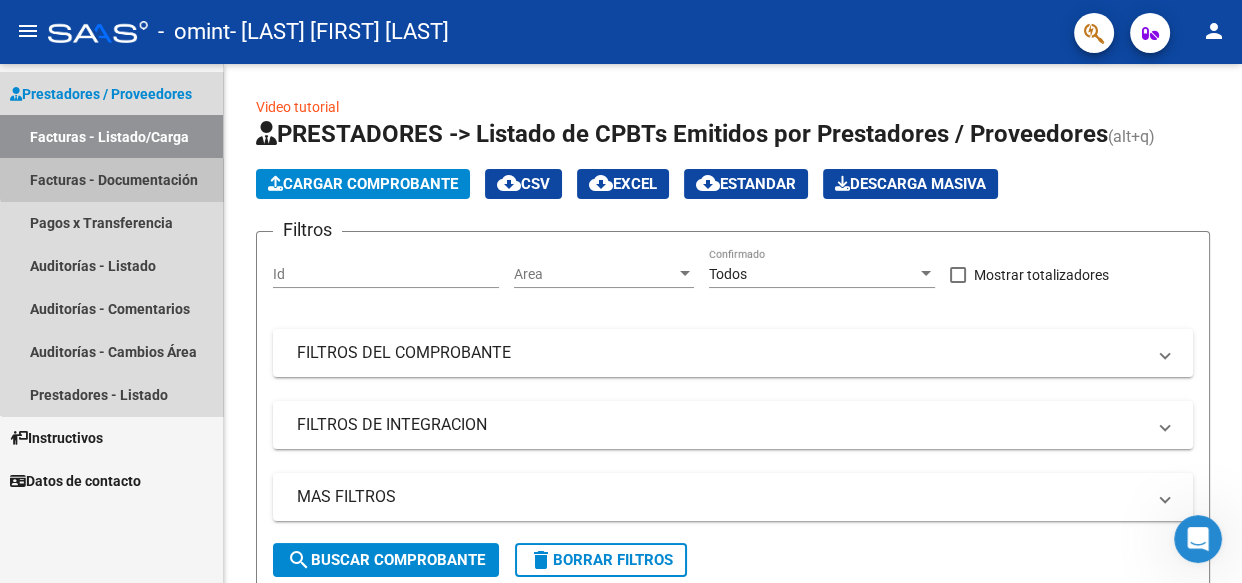 click on "Facturas - Documentación" at bounding box center [111, 179] 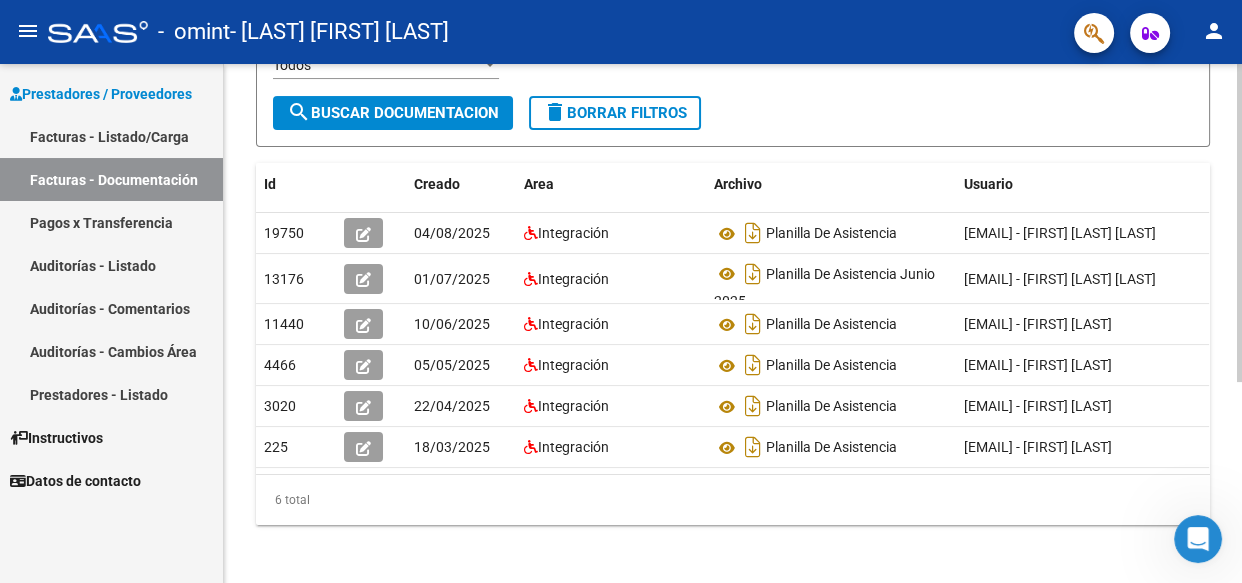 scroll, scrollTop: 0, scrollLeft: 0, axis: both 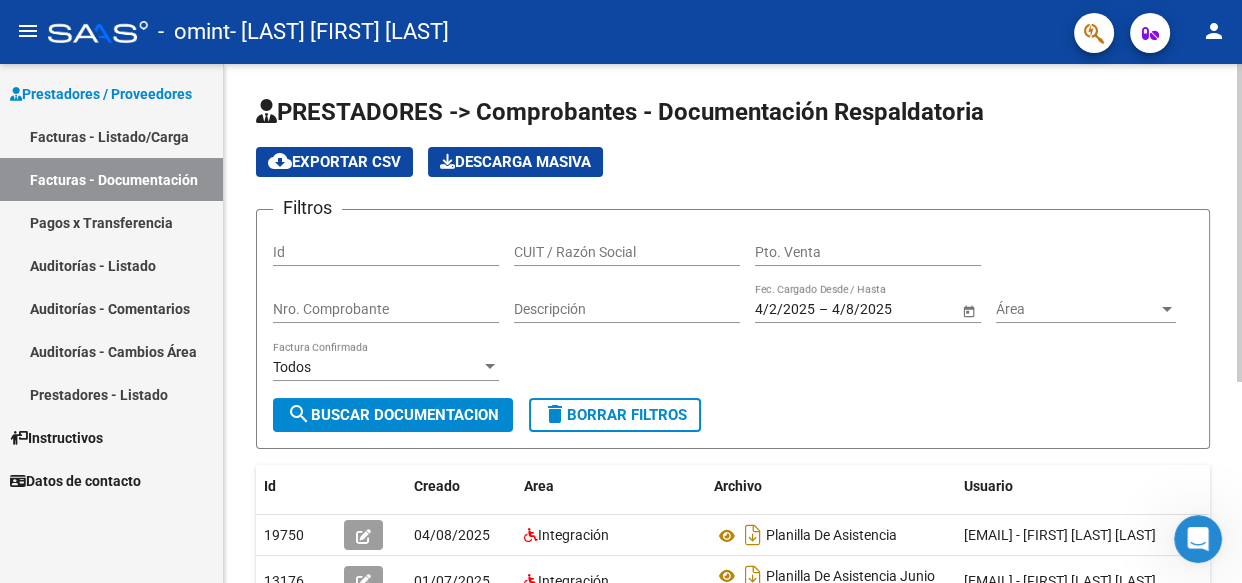 click on "menu - omint - [LAST] [FIRST] [LAST] person Prestadores / Proveedores Facturas - Listado/Carga Facturas - Documentación Pagos x Transferencia Auditorías - Listado Auditorías - Comentarios Auditorías - Cambios Área Prestadores - Listado Instructivos Datos de contacto PRESTADORES -> Comprobantes - Documentación Respaldatoria cloud_download Exportar CSV Descarga Masiva Filtros Id CUIT / Razón Social Pto. Venta Nro. Comprobante Descripción 4/2/2025 4/2/2025 – 4/8/2025 4/8/2025 Fec. Cargado Desde / Hasta Área Área Todos Factura Confirmada search Buscar Documentacion delete Borrar Filtros Id Creado Area Archivo Usuario Acción 19750 04/08/2025 Integración Planilla De Asistencia [EMAIL] - [FIRST] [LAST] [LAST] 13176 01/07/2025 Integración Planilla De Asistencia [MONTH] 2025 [EMAIL] - [FIRST] [LAST] [LAST] 11440 10/06/2025 Integración Planilla De Asistencia [EMAIL] - [FIRST] [LAST] 4466 05/05/2025 3020" at bounding box center [621, 291] 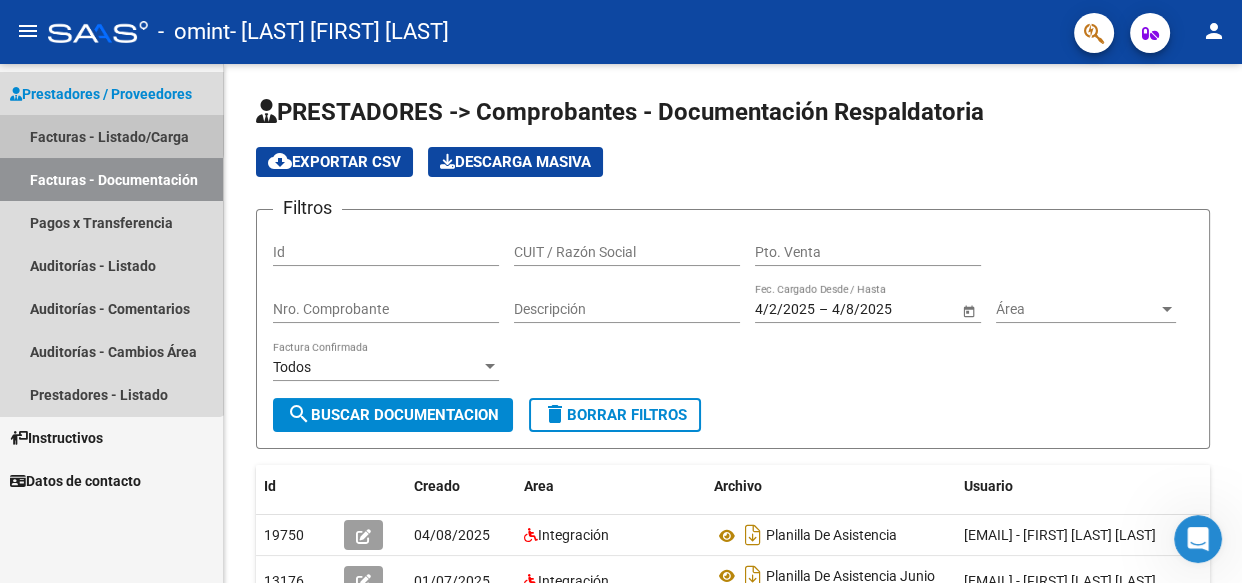 click on "Facturas - Listado/Carga" at bounding box center [111, 136] 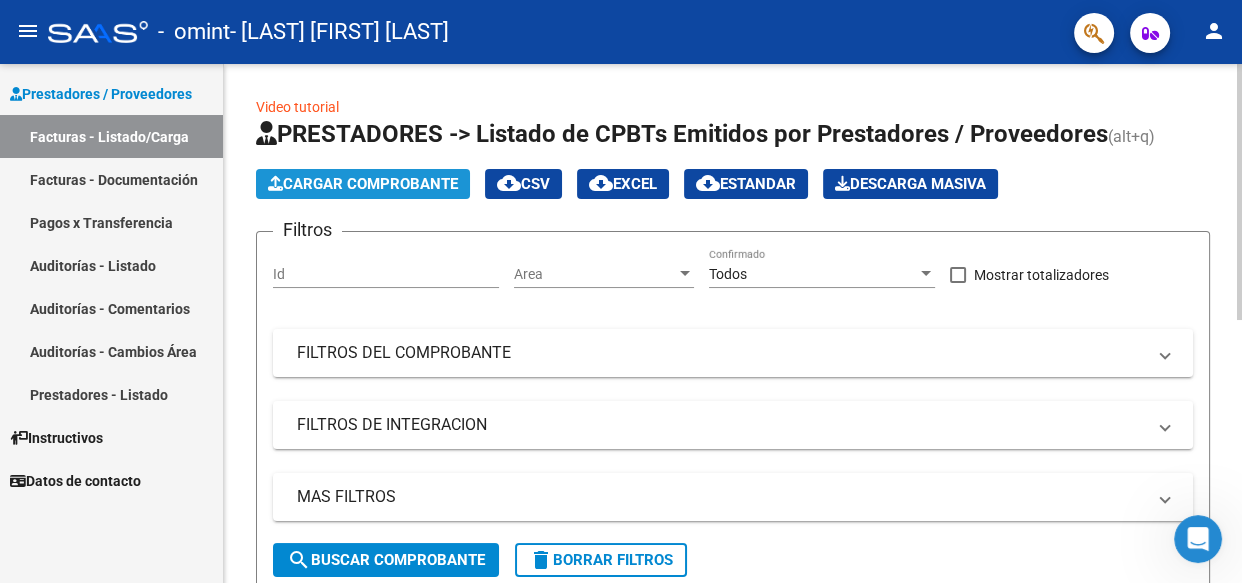 click on "Cargar Comprobante" 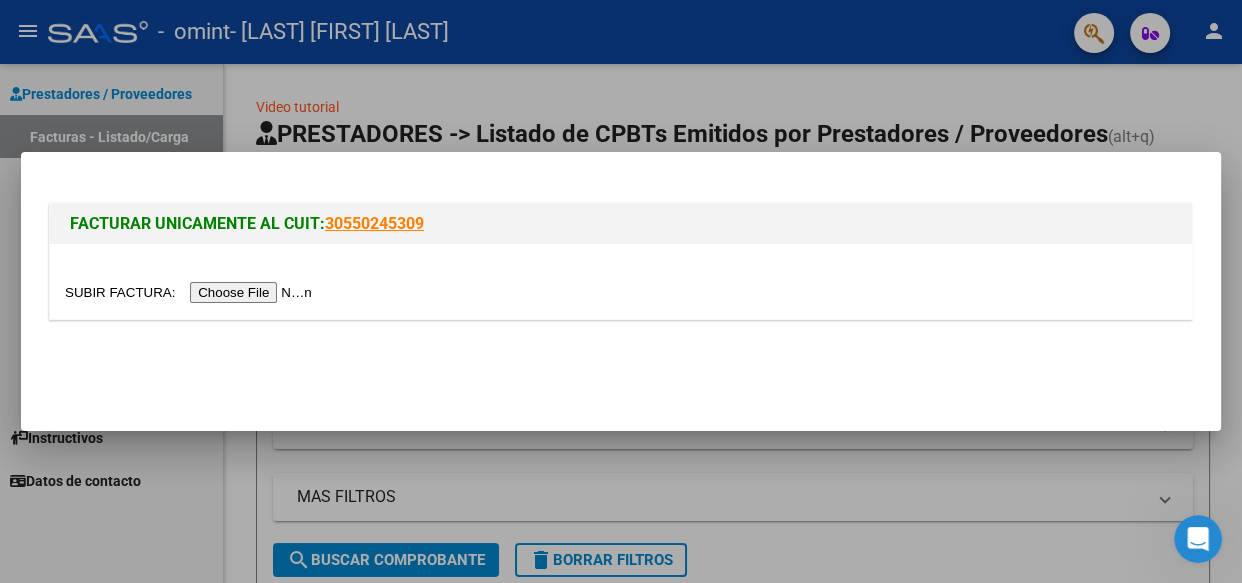 click at bounding box center (191, 292) 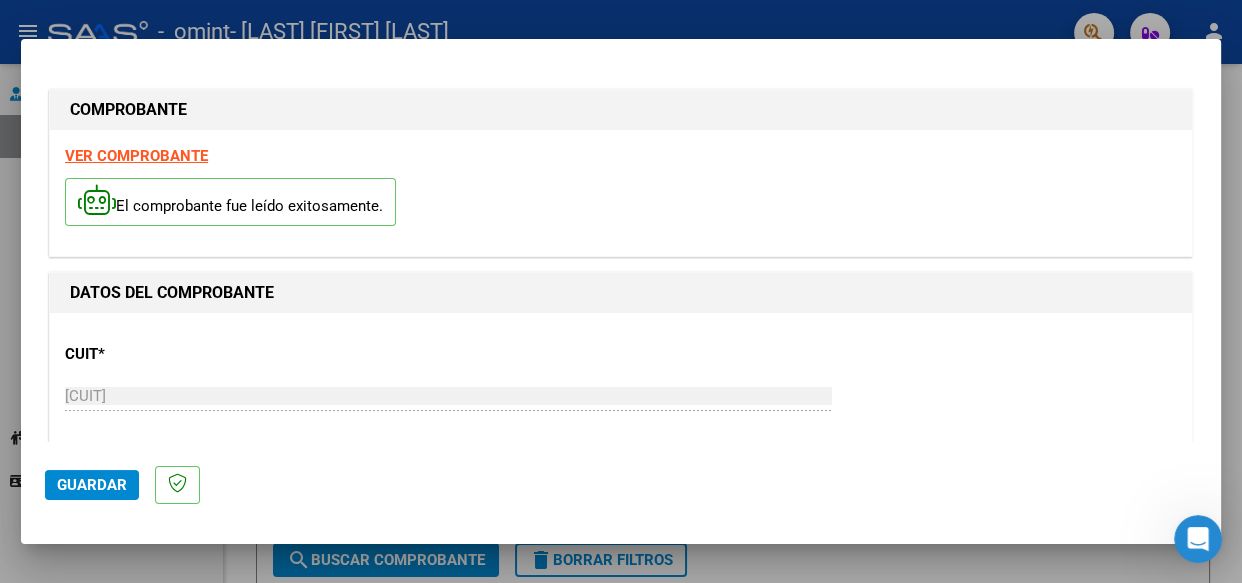 click at bounding box center [621, 291] 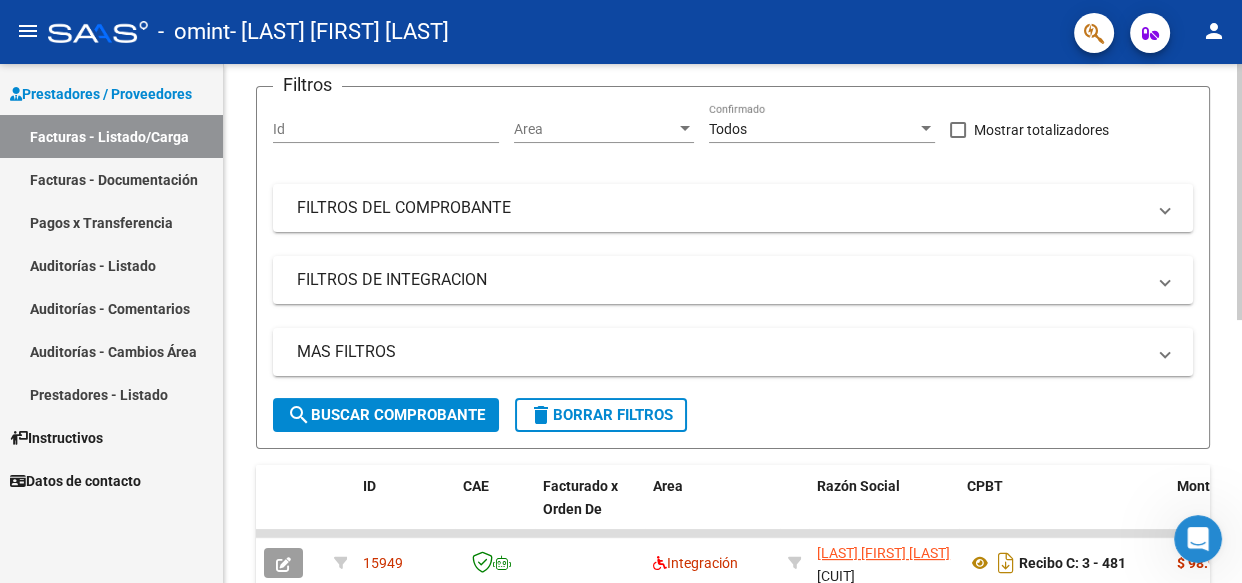 scroll, scrollTop: 0, scrollLeft: 0, axis: both 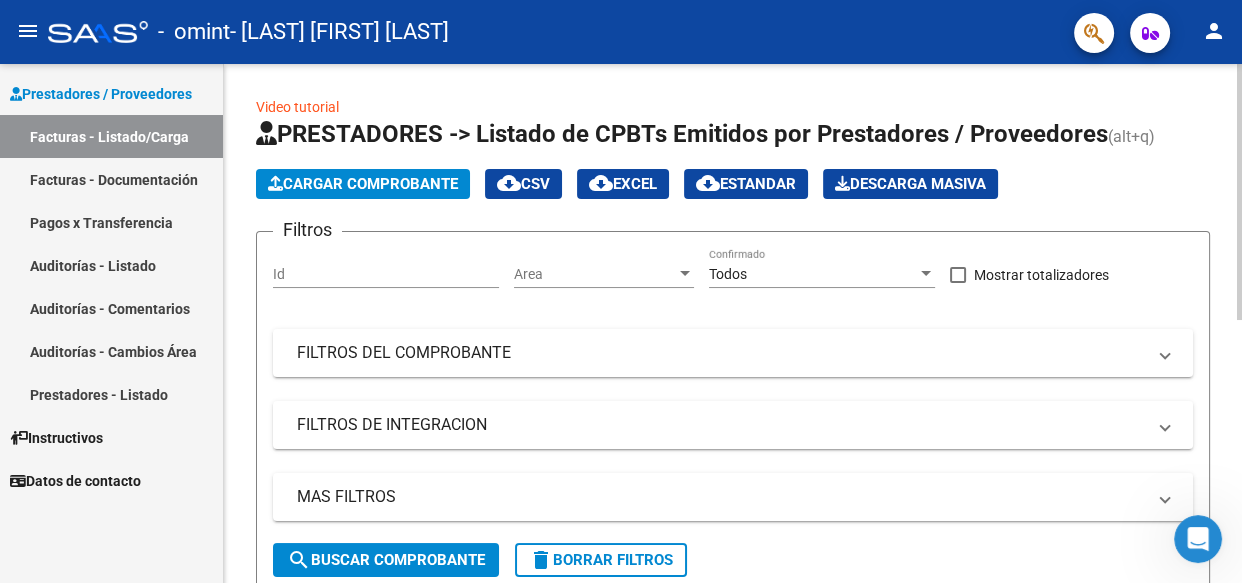 click on "Video tutorial   PRESTADORES -> Listado de CPBTs Emitidos por Prestadores / Proveedores (alt+q)   Cargar Comprobante
cloud_download  CSV  cloud_download  EXCEL  cloud_download  Estandar   Descarga Masiva
Filtros Id Area Area Todos Confirmado   Mostrar totalizadores   FILTROS DEL COMPROBANTE  Comprobante Tipo Comprobante Tipo Start date – End date Fec. Comprobante Desde / Hasta Días Emisión Desde(cant. días) Días Emisión Hasta(cant. días) CUIT / Razón Social Pto. Venta Nro. Comprobante Código SSS CAE Válido CAE Válido Todos Cargado Módulo Hosp. Todos Tiene facturacion Apócrifa Hospital Refes  FILTROS DE INTEGRACION  Período De Prestación Campos del Archivo de Rendición Devuelto x SSS (dr_envio) Todos Rendido x SSS (dr_envio) Tipo de Registro Tipo de Registro Período Presentación Período Presentación Campos del Legajo Asociado (preaprobación) Afiliado Legajo (cuil/nombre) Todos Solo facturas preaprobadas  MAS FILTROS  Todos Con Doc. Respaldatoria Todos Con Trazabilidad Todos – – 0" 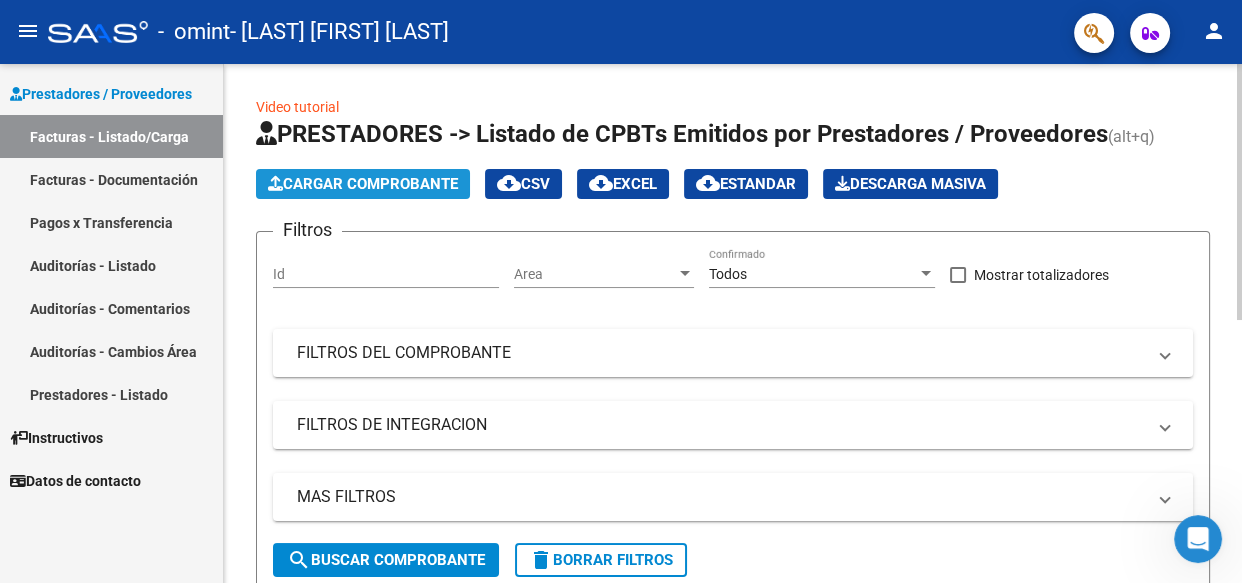 click on "Cargar Comprobante" 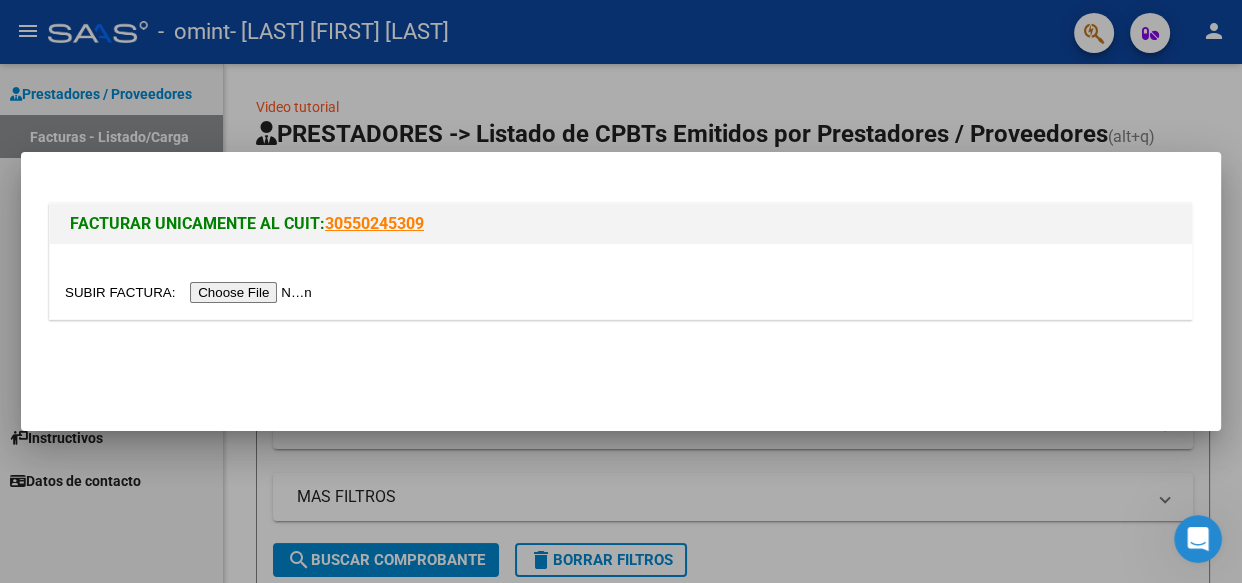 drag, startPoint x: 642, startPoint y: 34, endPoint x: 884, endPoint y: -80, distance: 267.50702 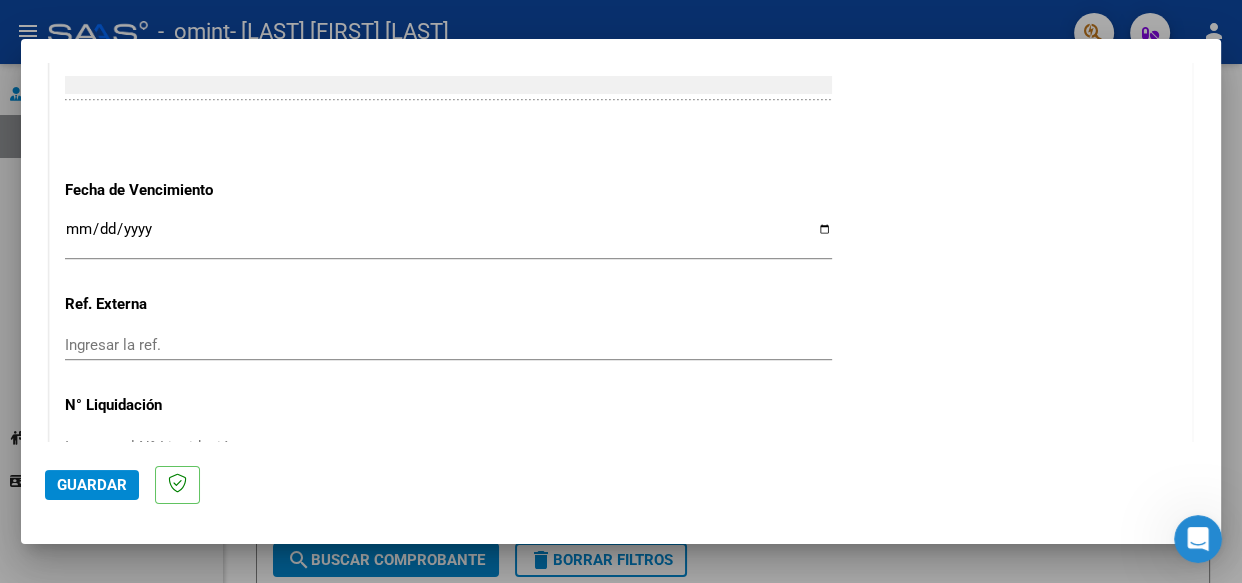 scroll, scrollTop: 0, scrollLeft: 0, axis: both 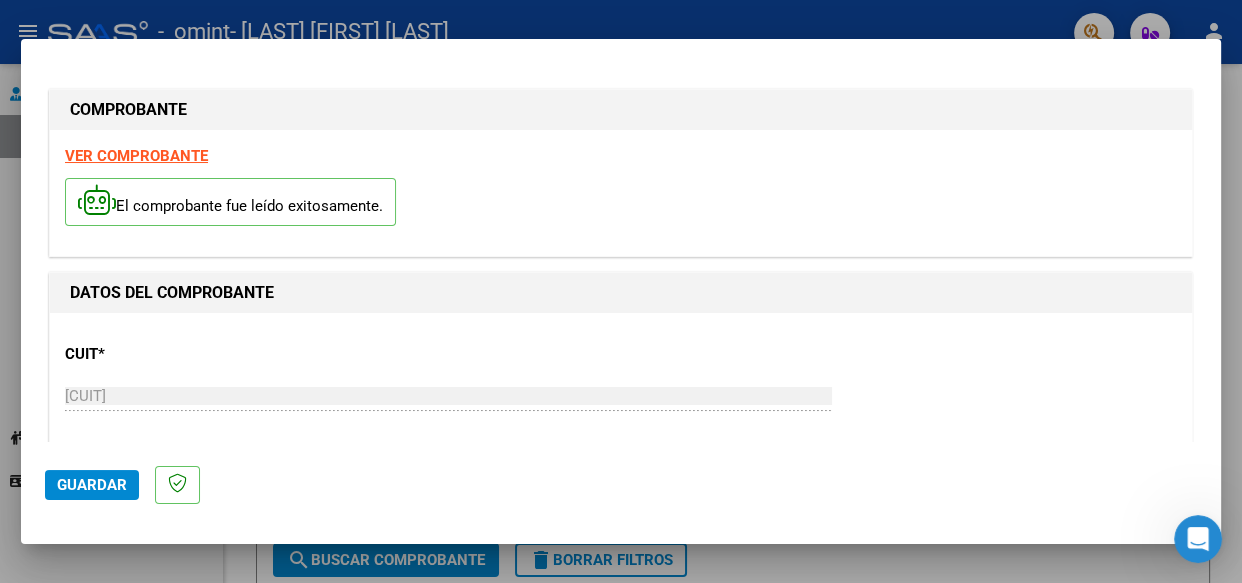 click on "Guardar" 